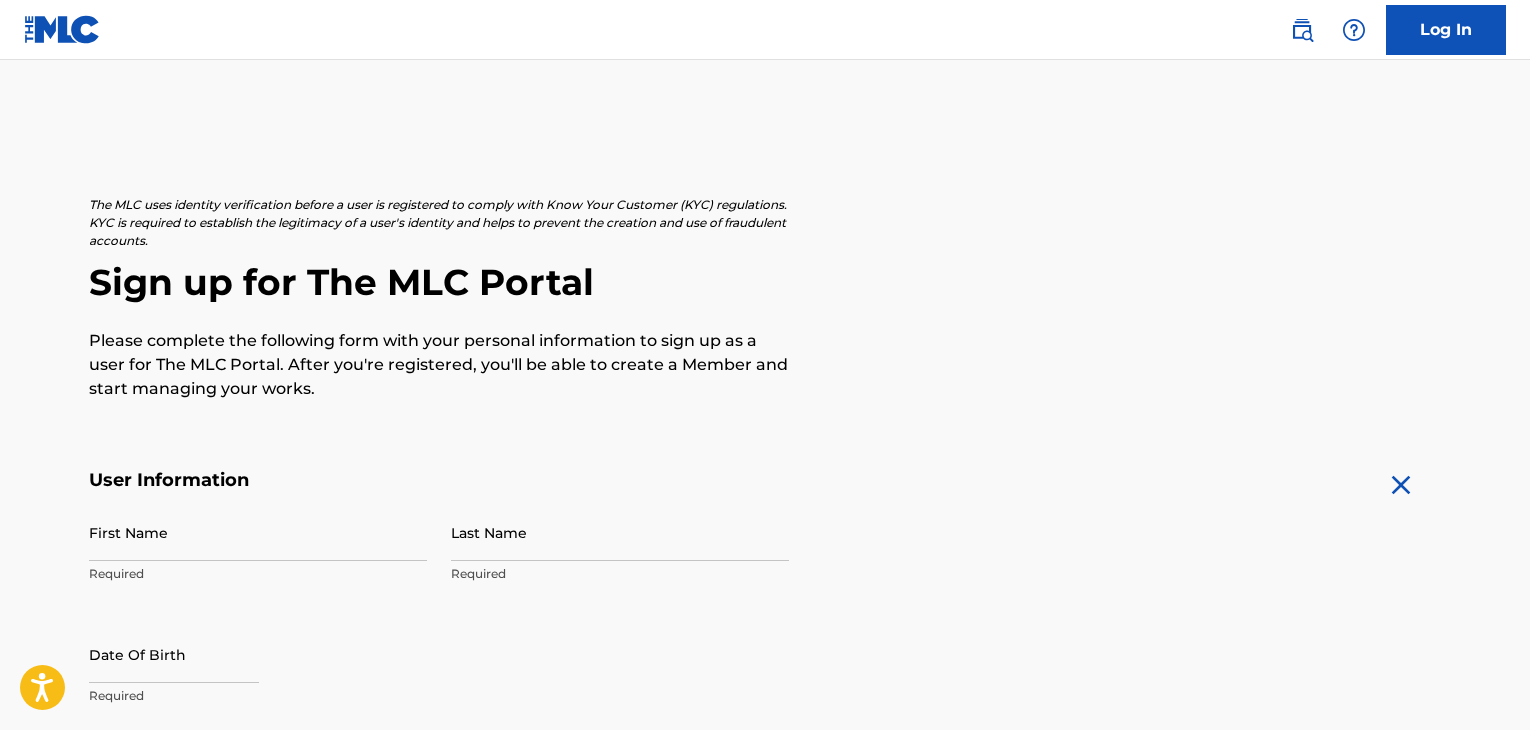 scroll, scrollTop: 0, scrollLeft: 0, axis: both 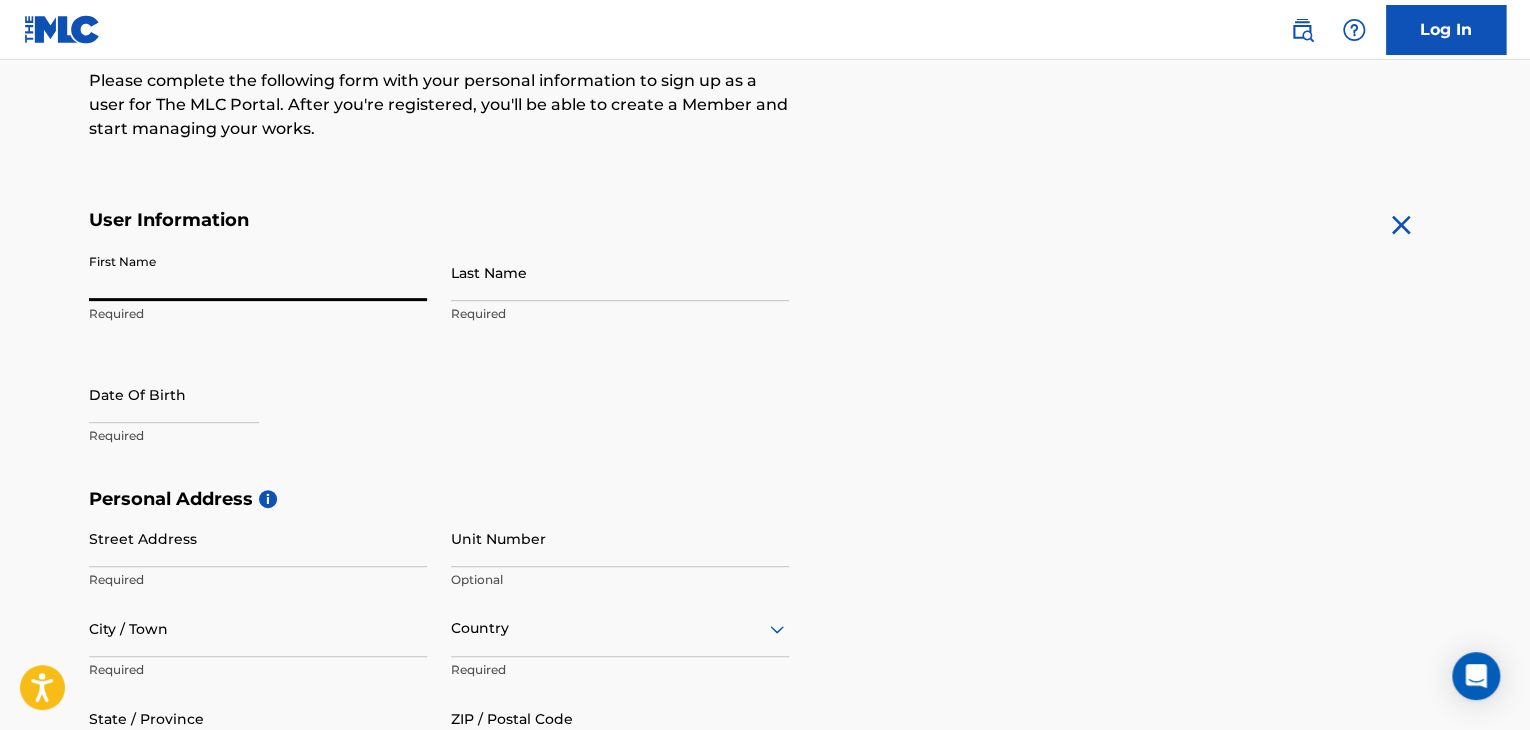 click on "First Name" at bounding box center [258, 272] 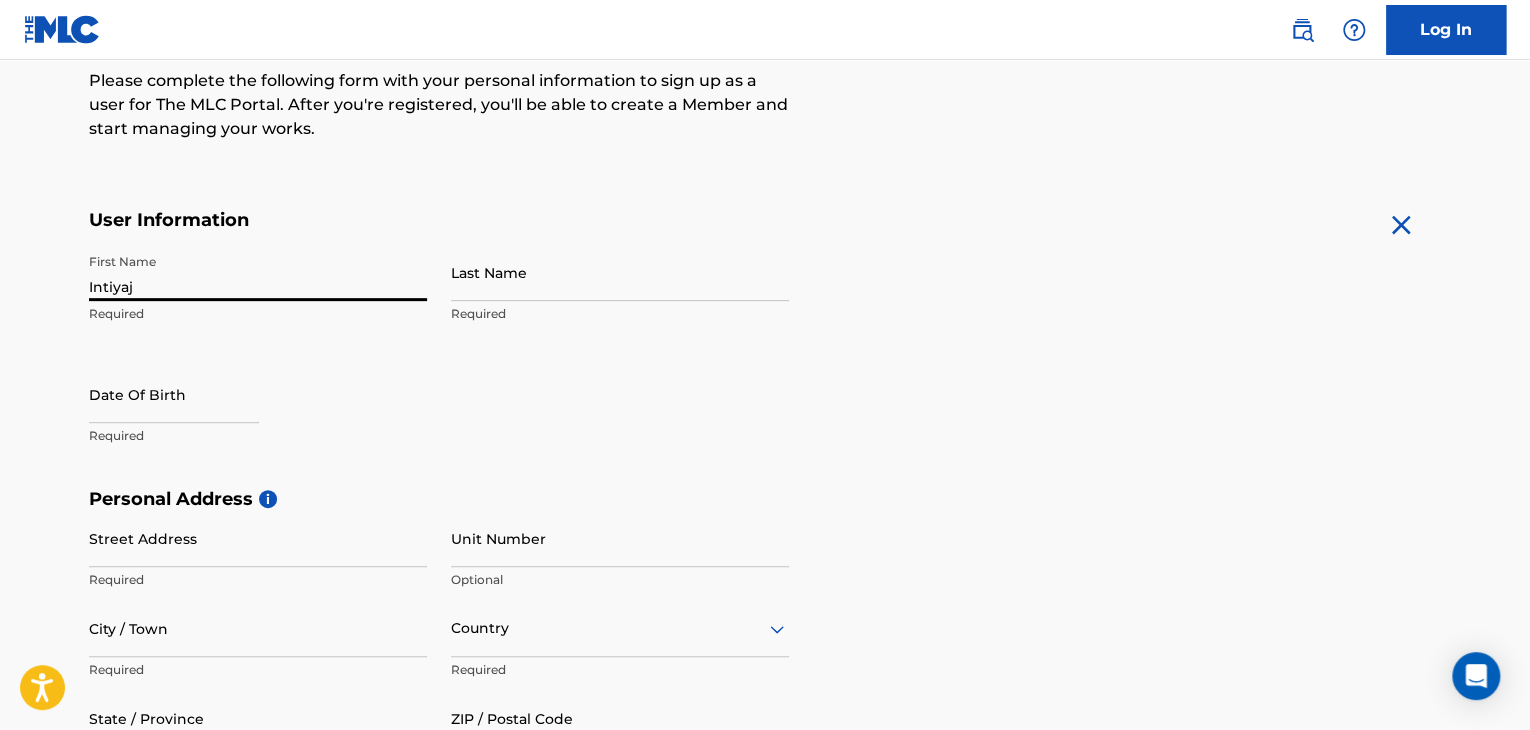 type on "Intiyaj" 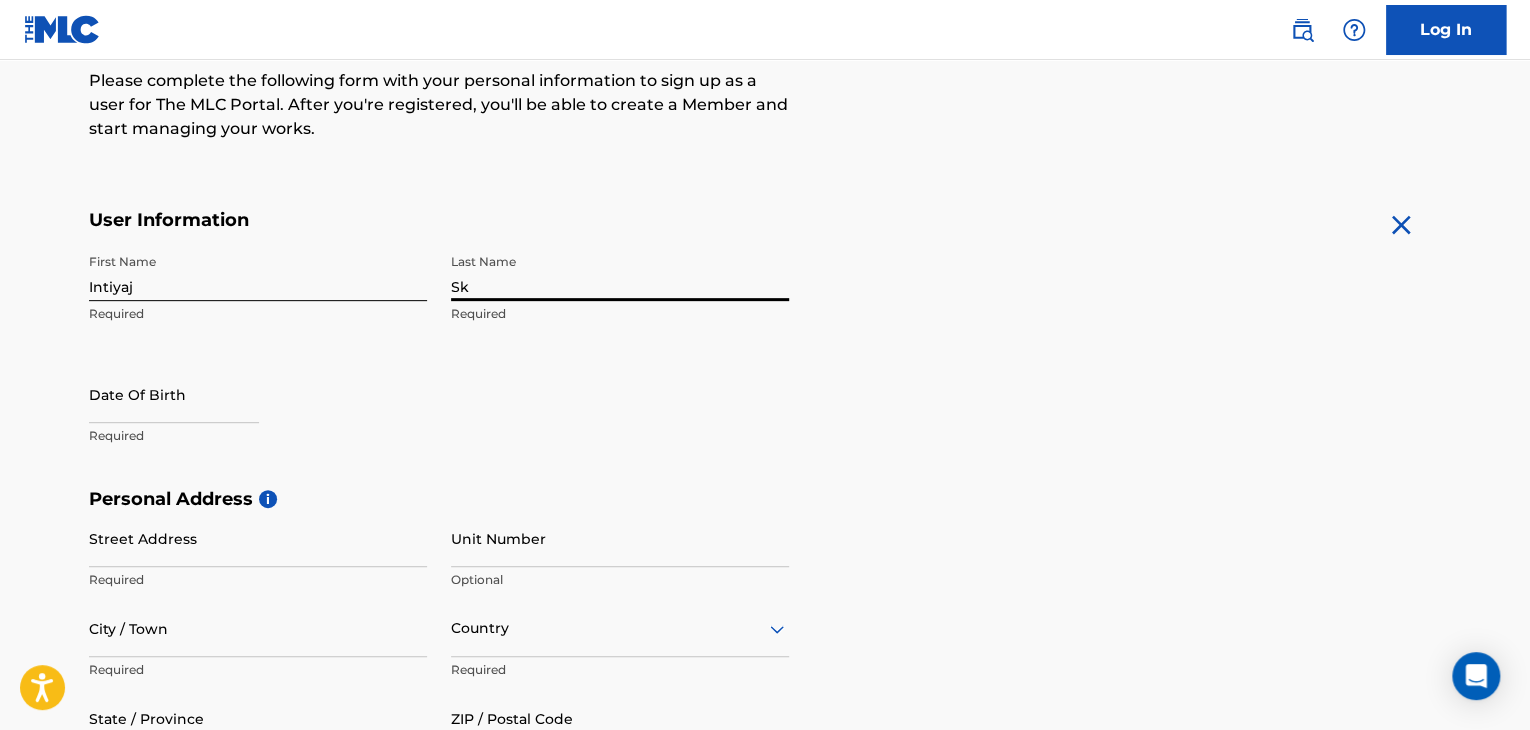 type on "S" 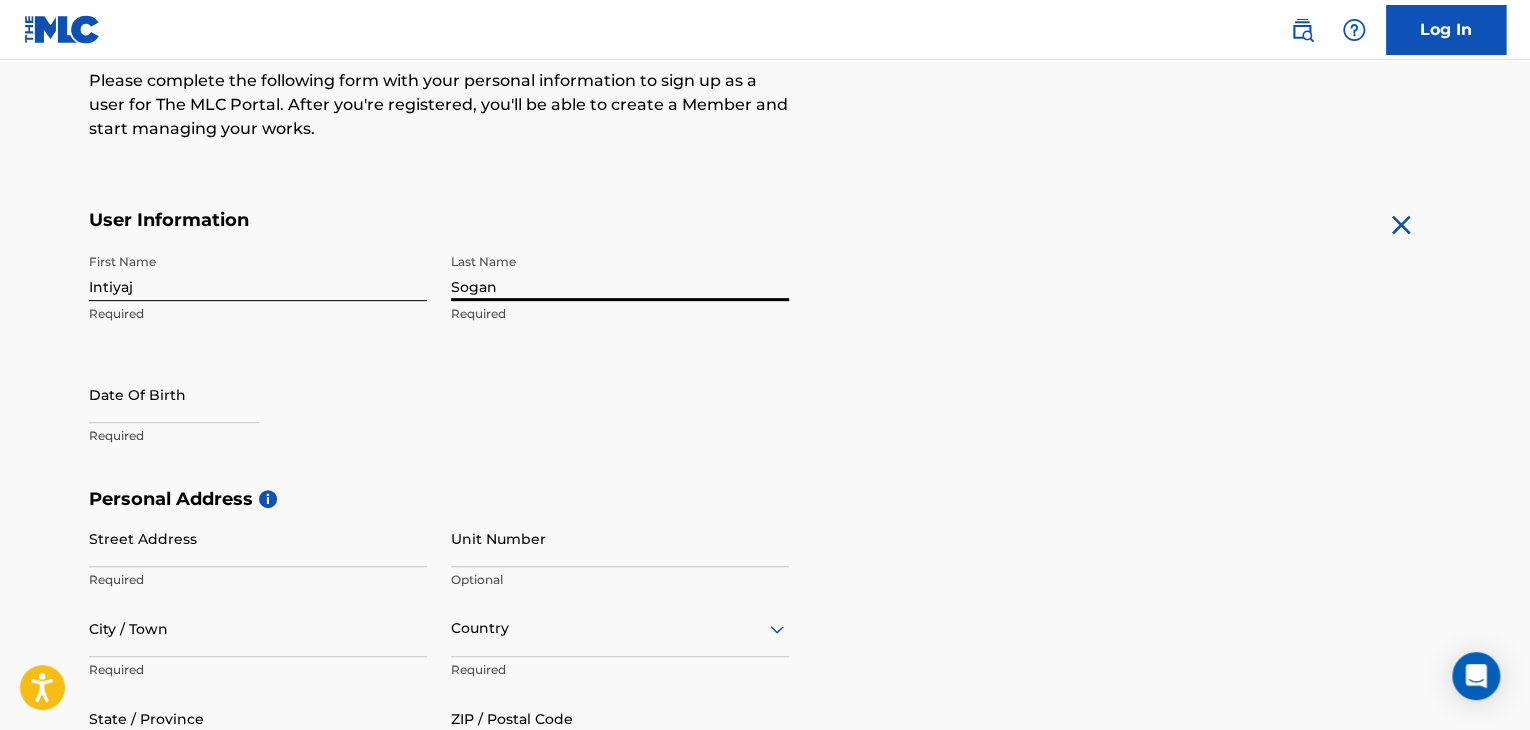 type on "Sogan" 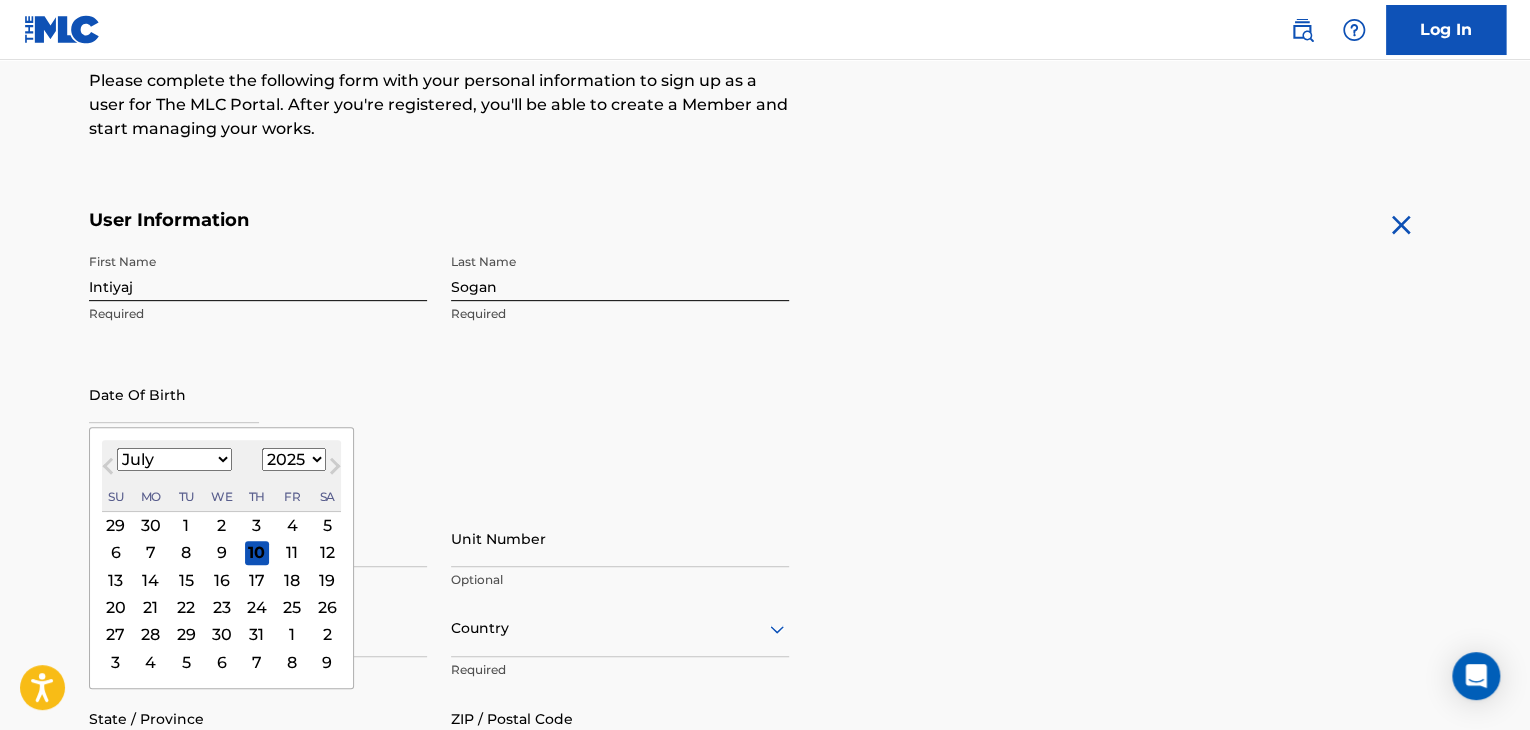 click on "1900 1901 1902 1903 1904 1905 1906 1907 1908 1909 1910 1911 1912 1913 1914 1915 1916 1917 1918 1919 1920 1921 1922 1923 1924 1925 1926 1927 1928 1929 1930 1931 1932 1933 1934 1935 1936 1937 1938 1939 1940 1941 1942 1943 1944 1945 1946 1947 1948 1949 1950 1951 1952 1953 1954 1955 1956 1957 1958 1959 1960 1961 1962 1963 1964 1965 1966 1967 1968 1969 1970 1971 1972 1973 1974 1975 1976 1977 1978 1979 1980 1981 1982 1983 1984 1985 1986 1987 1988 1989 1990 1991 1992 1993 1994 1995 1996 1997 1998 1999 2000 2001 2002 2003 2004 2005 2006 2007 2008 2009 2010 2011 2012 2013 2014 2015 2016 2017 2018 2019 2020 2021 2022 2023 2024 2025 2026 2027 2028 2029 2030 2031 2032 2033 2034 2035 2036 2037 2038 2039 2040 2041 2042 2043 2044 2045 2046 2047 2048 2049 2050 2051 2052 2053 2054 2055 2056 2057 2058 2059 2060 2061 2062 2063 2064 2065 2066 2067 2068 2069 2070 2071 2072 2073 2074 2075 2076 2077 2078 2079 2080 2081 2082 2083 2084 2085 2086 2087 2088 2089 2090 2091 2092 2093 2094 2095 2096 2097 2098 2099 2100" at bounding box center (294, 459) 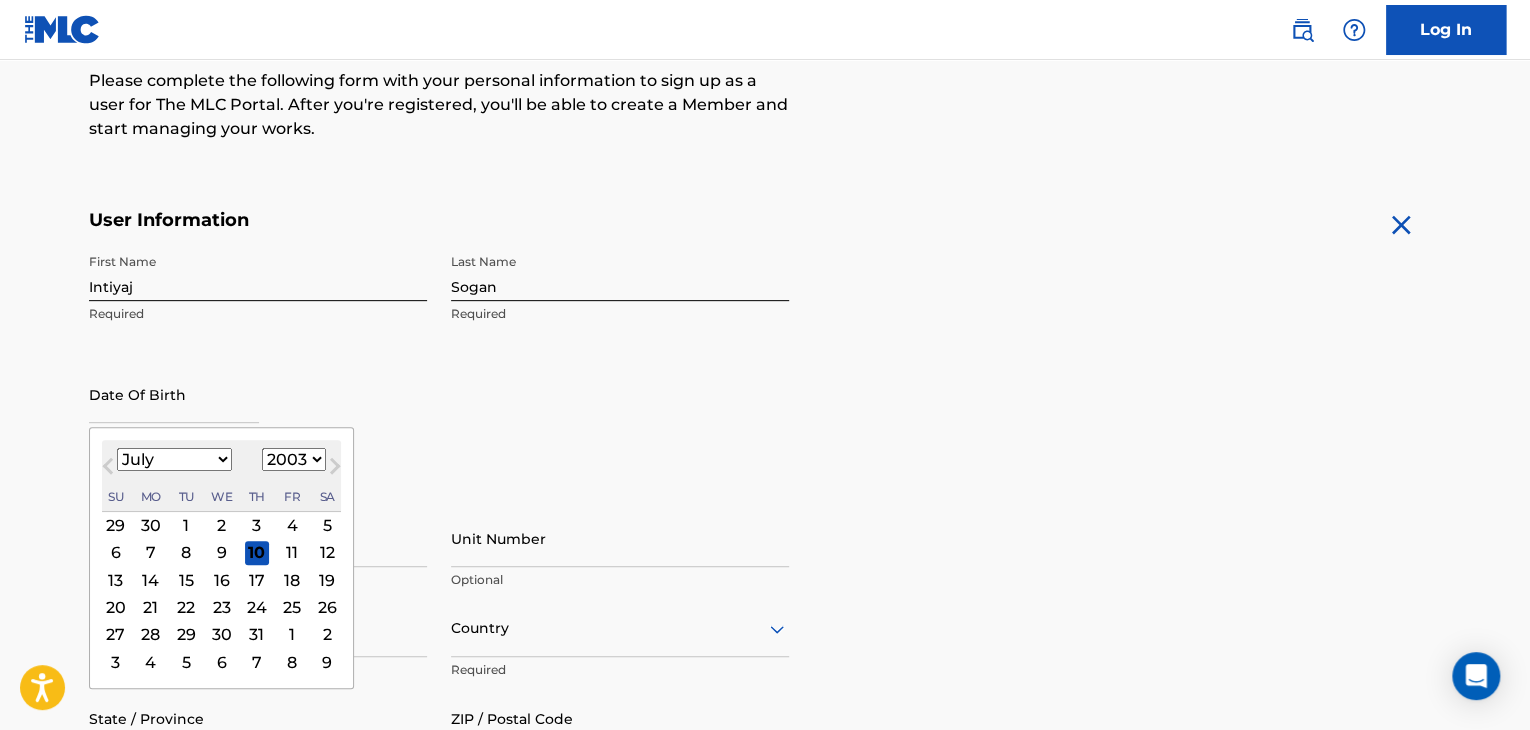 click on "1900 1901 1902 1903 1904 1905 1906 1907 1908 1909 1910 1911 1912 1913 1914 1915 1916 1917 1918 1919 1920 1921 1922 1923 1924 1925 1926 1927 1928 1929 1930 1931 1932 1933 1934 1935 1936 1937 1938 1939 1940 1941 1942 1943 1944 1945 1946 1947 1948 1949 1950 1951 1952 1953 1954 1955 1956 1957 1958 1959 1960 1961 1962 1963 1964 1965 1966 1967 1968 1969 1970 1971 1972 1973 1974 1975 1976 1977 1978 1979 1980 1981 1982 1983 1984 1985 1986 1987 1988 1989 1990 1991 1992 1993 1994 1995 1996 1997 1998 1999 2000 2001 2002 2003 2004 2005 2006 2007 2008 2009 2010 2011 2012 2013 2014 2015 2016 2017 2018 2019 2020 2021 2022 2023 2024 2025 2026 2027 2028 2029 2030 2031 2032 2033 2034 2035 2036 2037 2038 2039 2040 2041 2042 2043 2044 2045 2046 2047 2048 2049 2050 2051 2052 2053 2054 2055 2056 2057 2058 2059 2060 2061 2062 2063 2064 2065 2066 2067 2068 2069 2070 2071 2072 2073 2074 2075 2076 2077 2078 2079 2080 2081 2082 2083 2084 2085 2086 2087 2088 2089 2090 2091 2092 2093 2094 2095 2096 2097 2098 2099 2100" at bounding box center [294, 459] 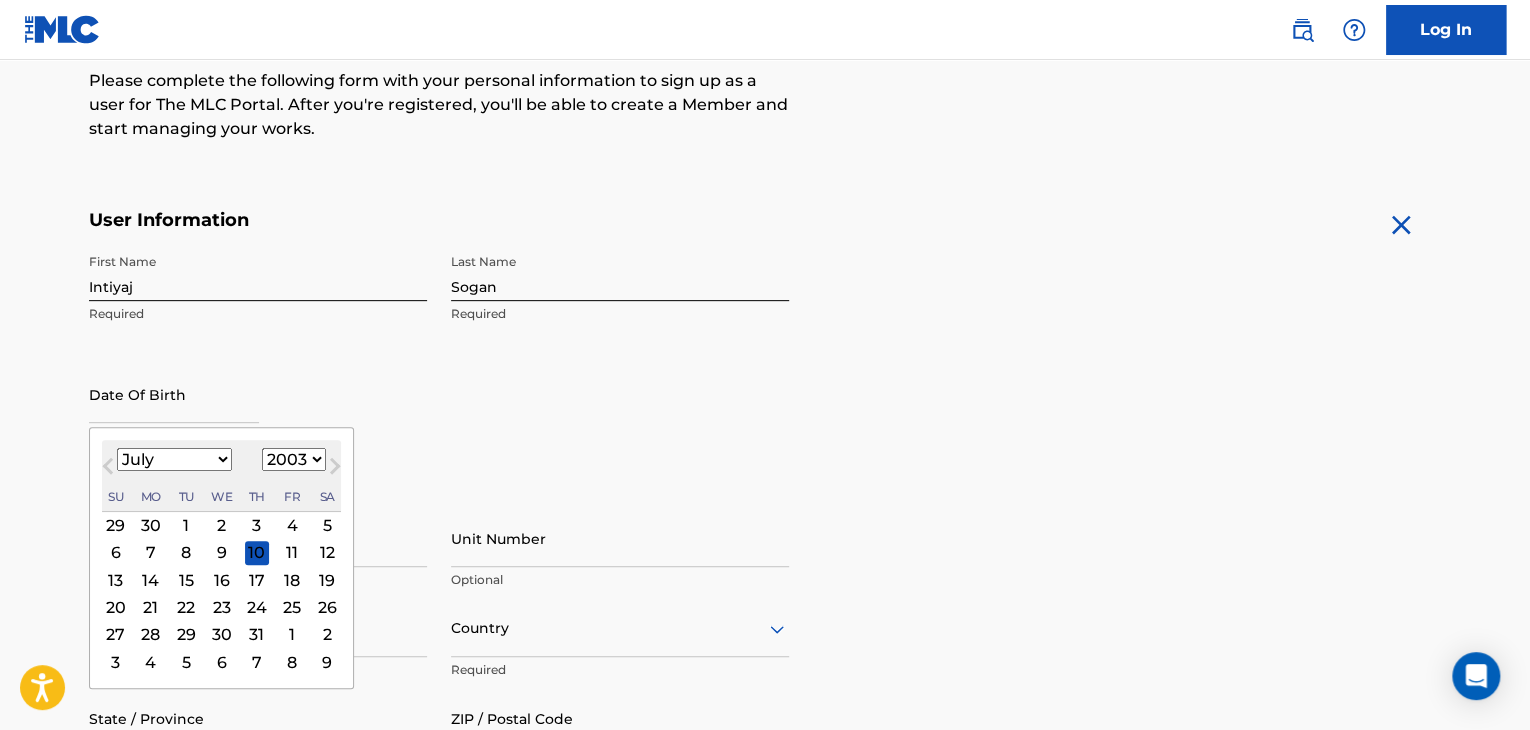 click on "January February March April May June July August September October November December" at bounding box center (174, 459) 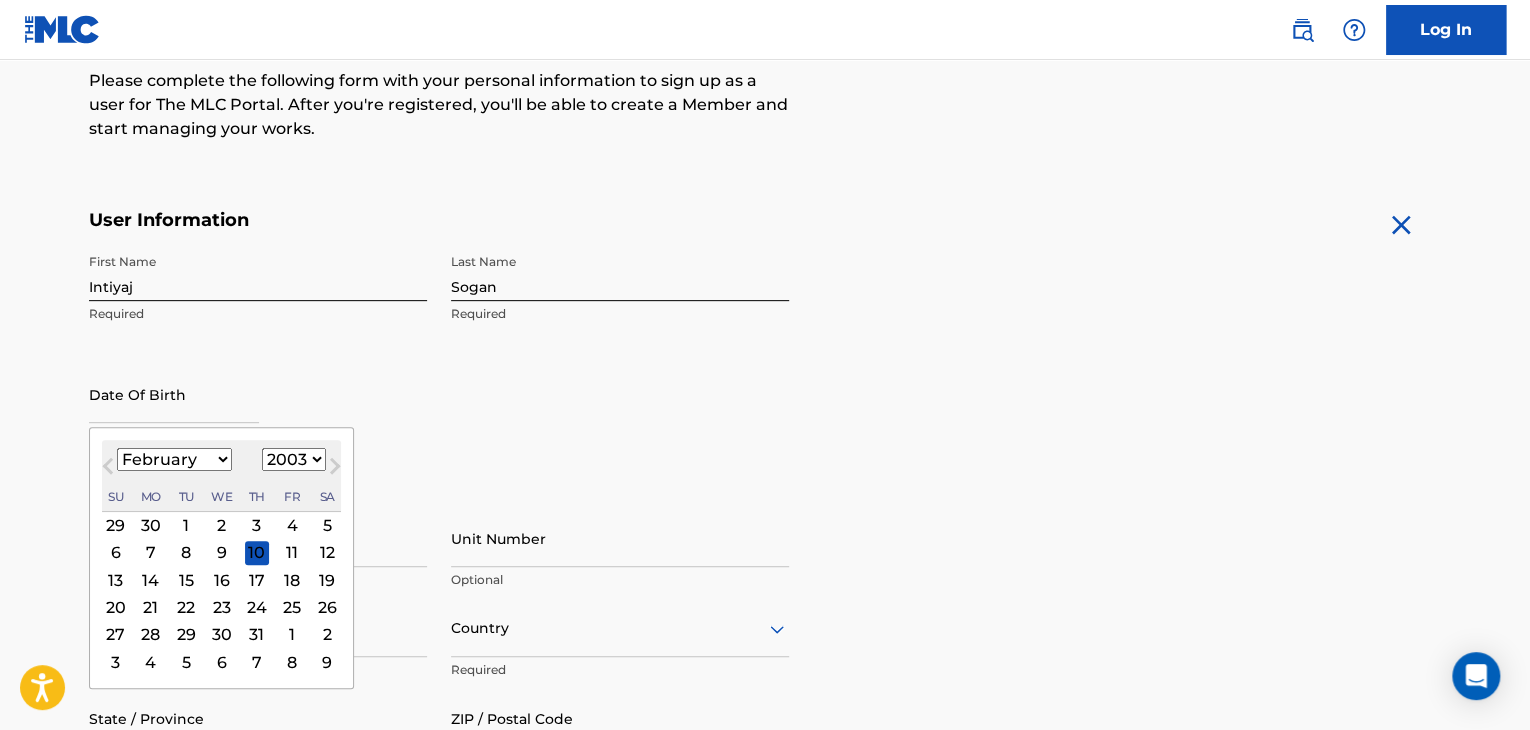 click on "January February March April May June July August September October November December" at bounding box center [174, 459] 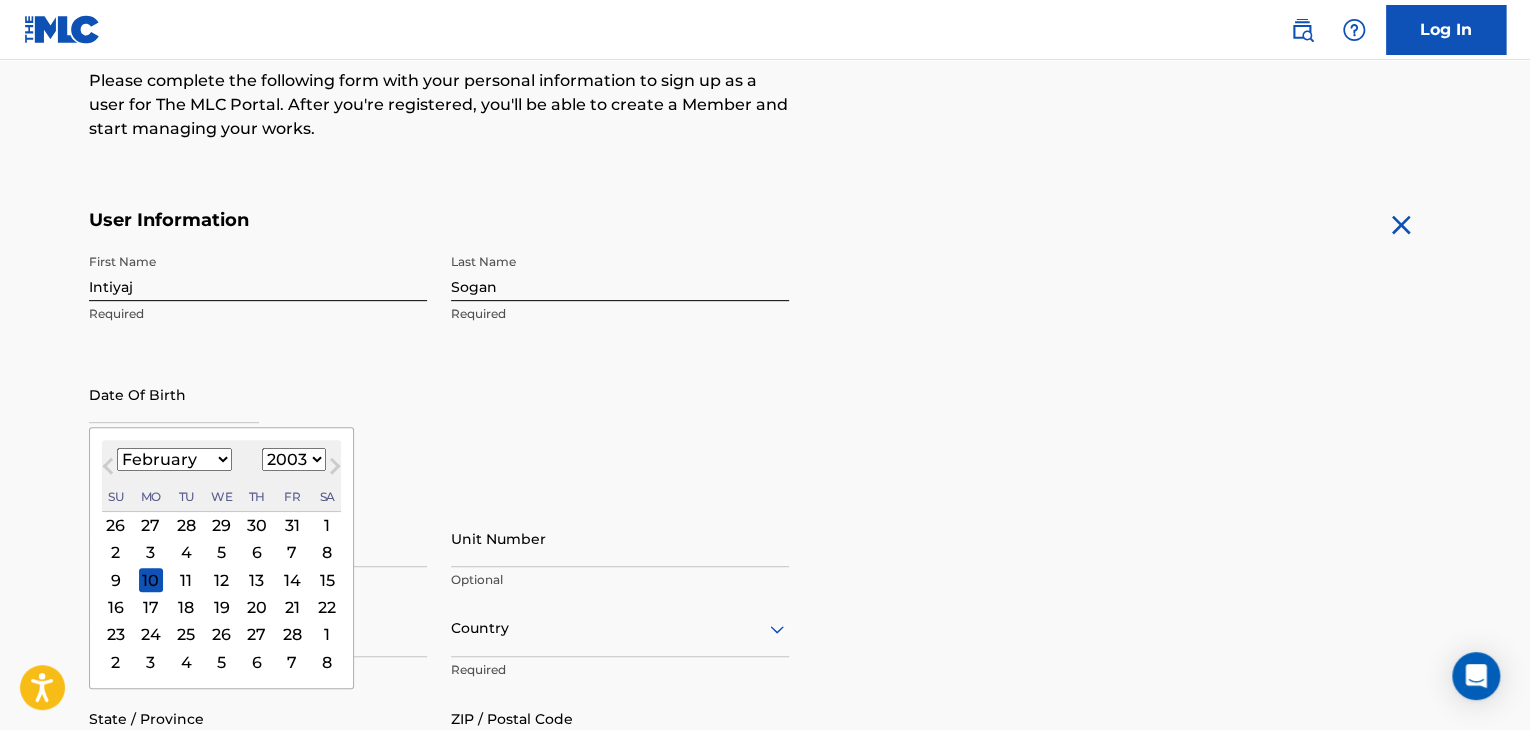click on "2" at bounding box center (116, 553) 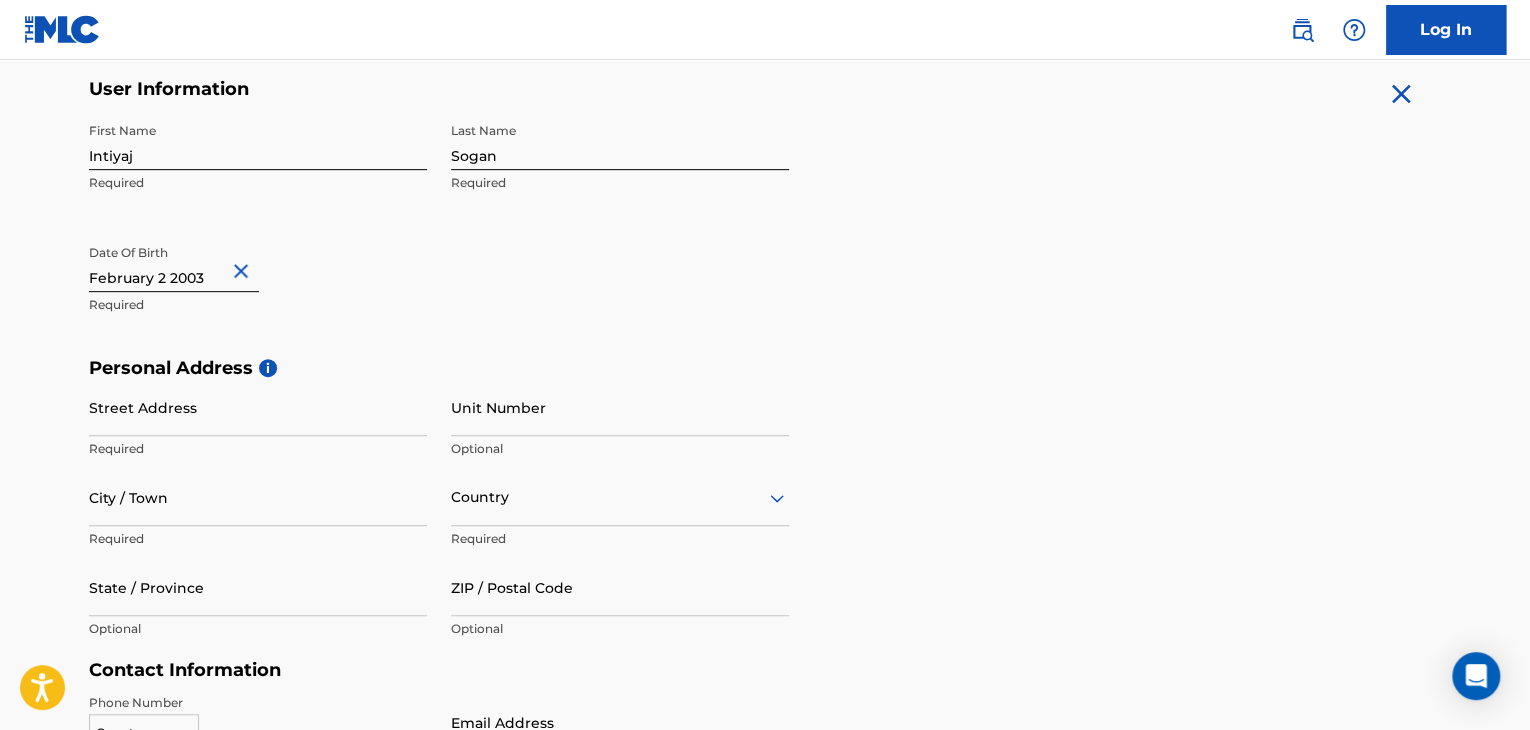 scroll, scrollTop: 419, scrollLeft: 0, axis: vertical 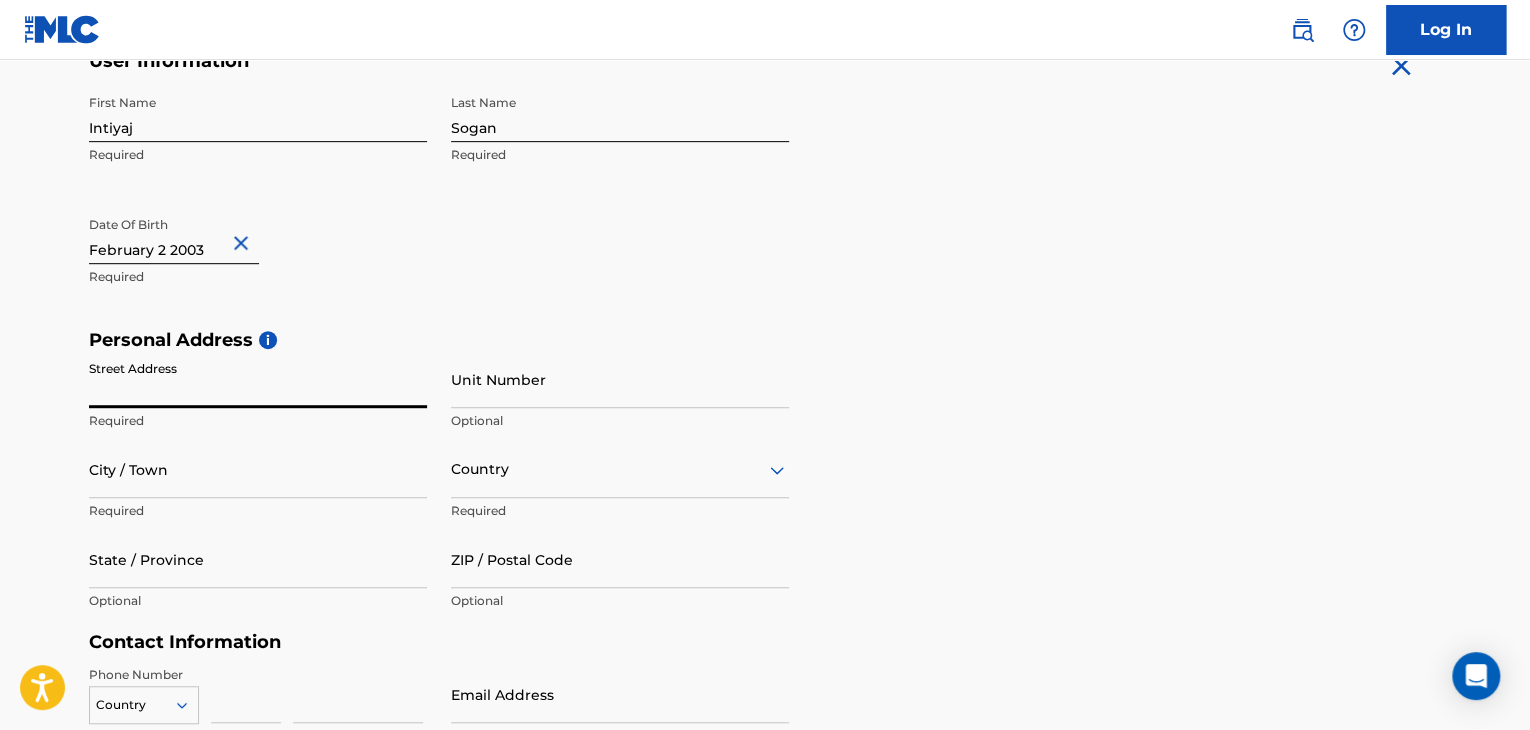 click on "Street Address" at bounding box center (258, 379) 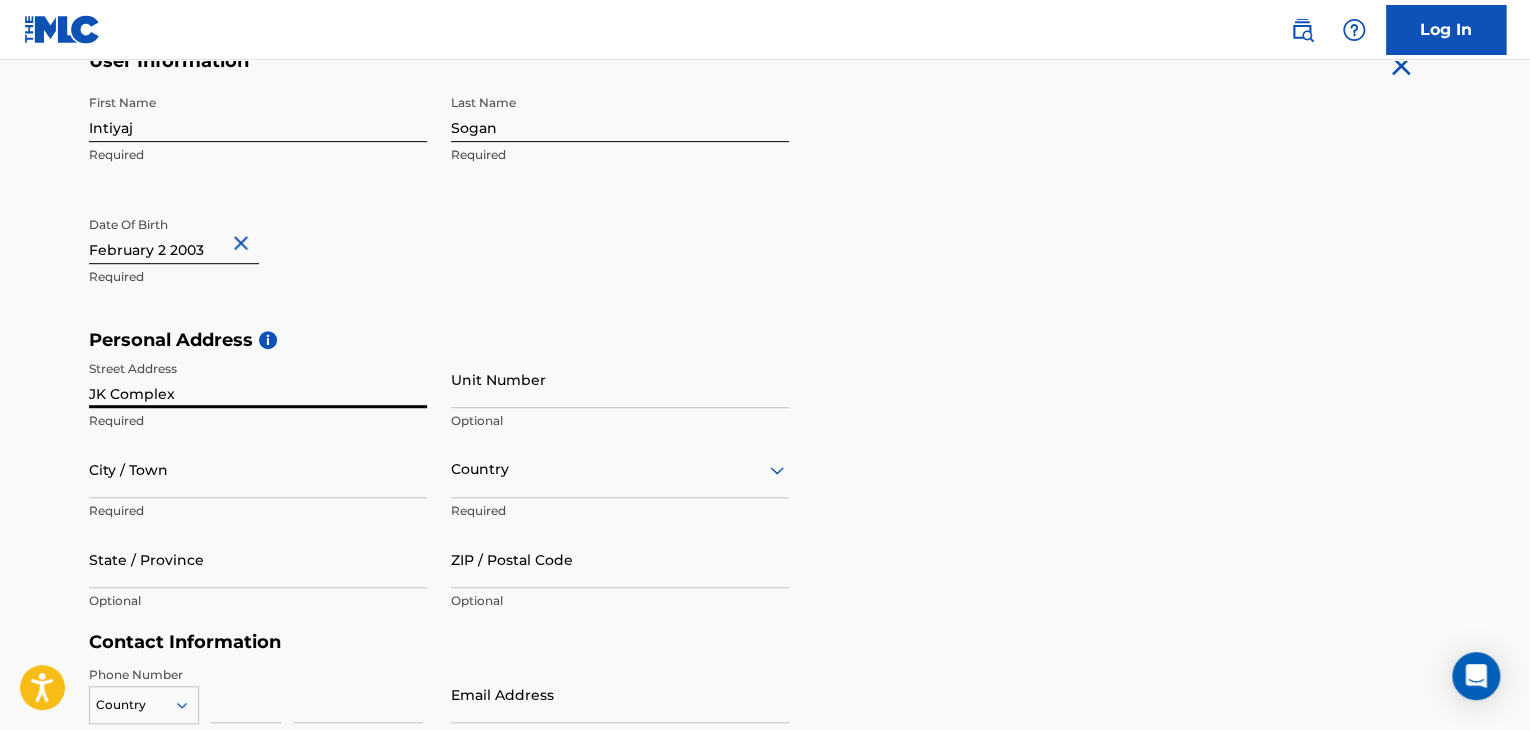 type on "JK Complex" 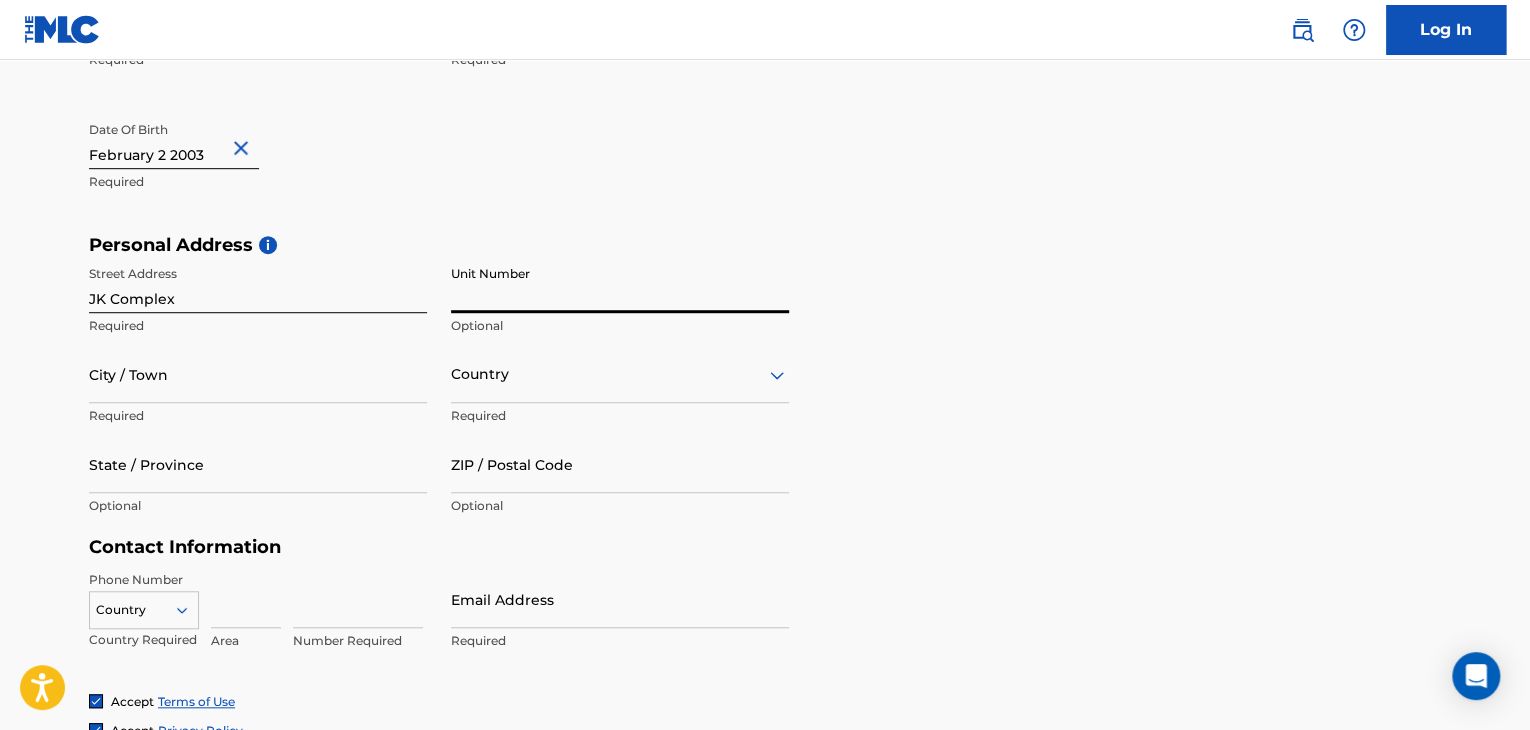 scroll, scrollTop: 509, scrollLeft: 0, axis: vertical 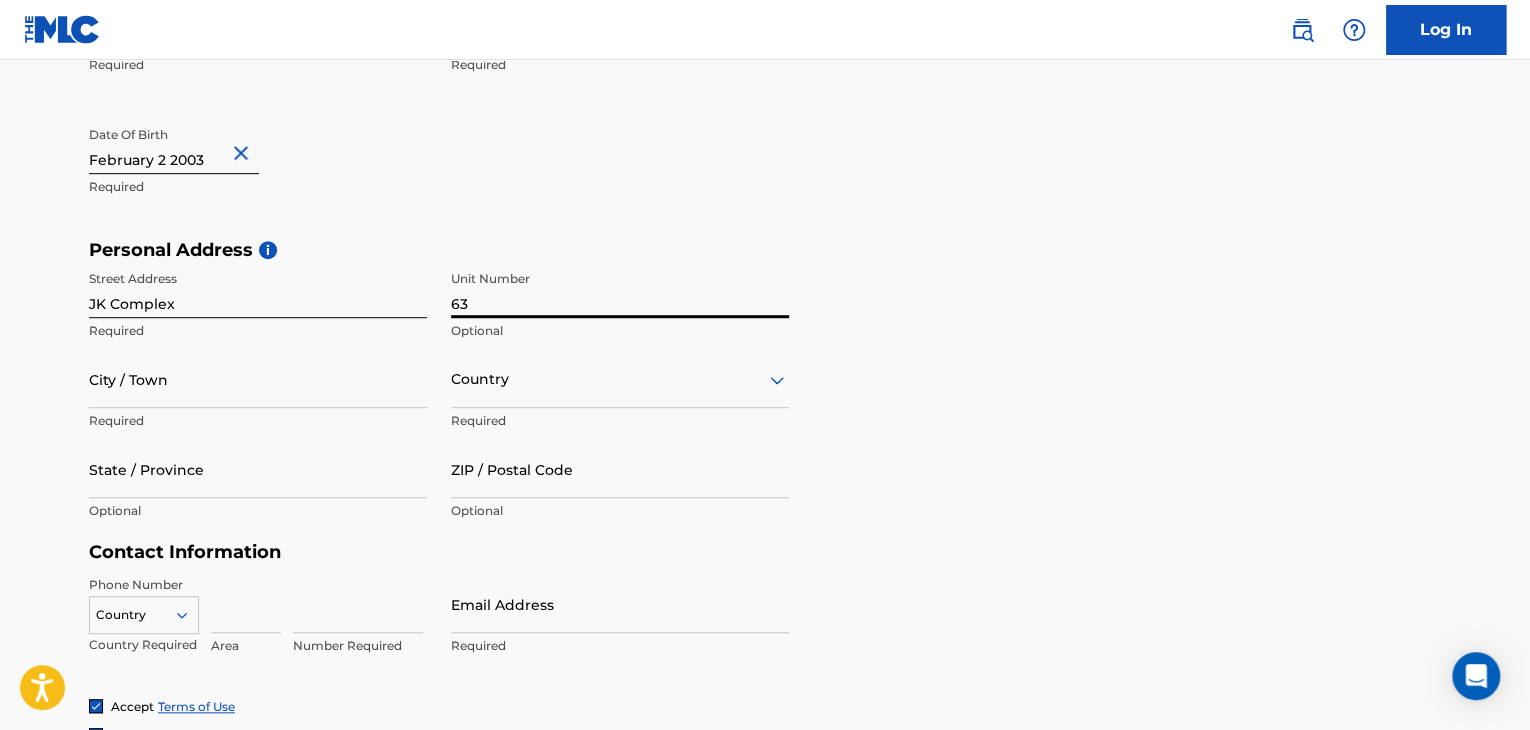 type on "63" 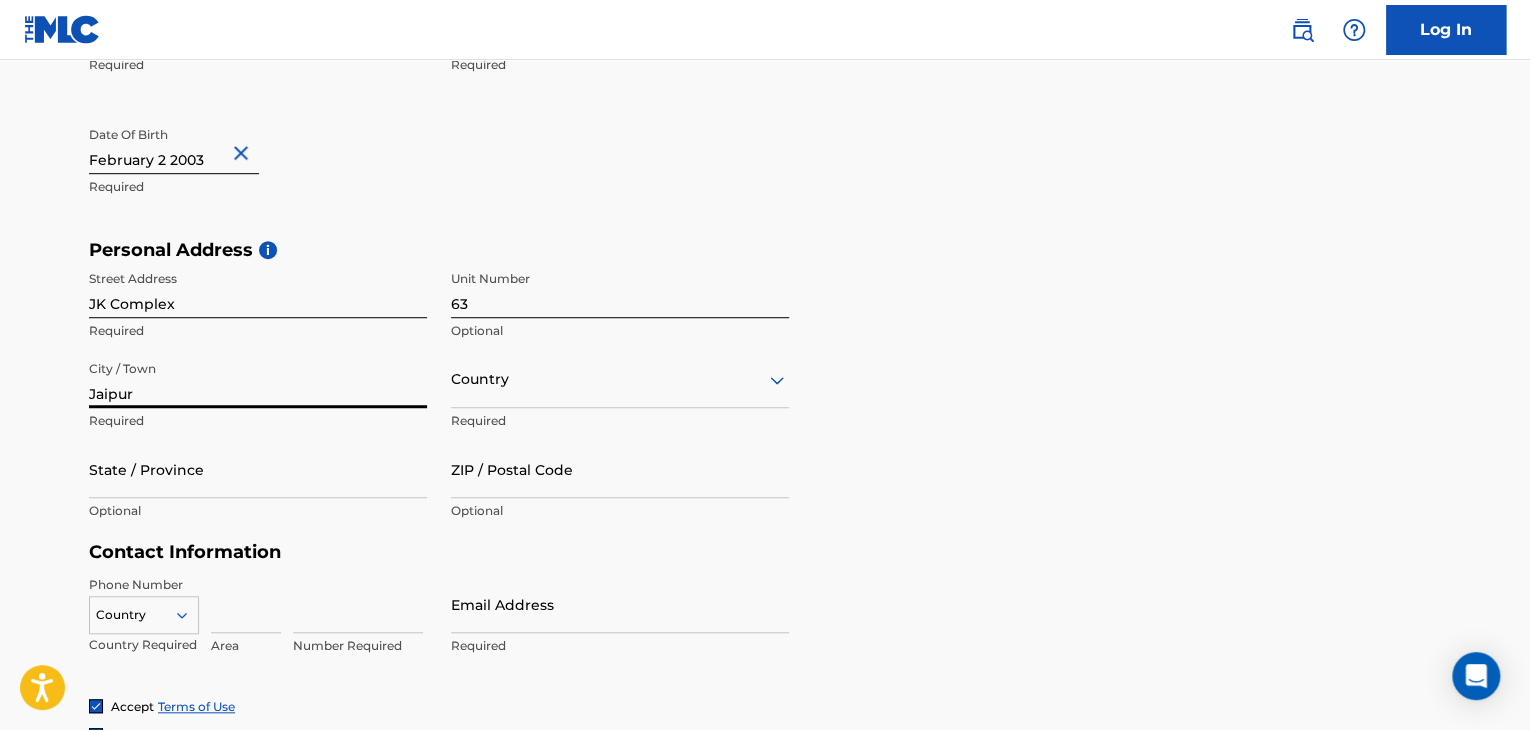 type on "Jaipur" 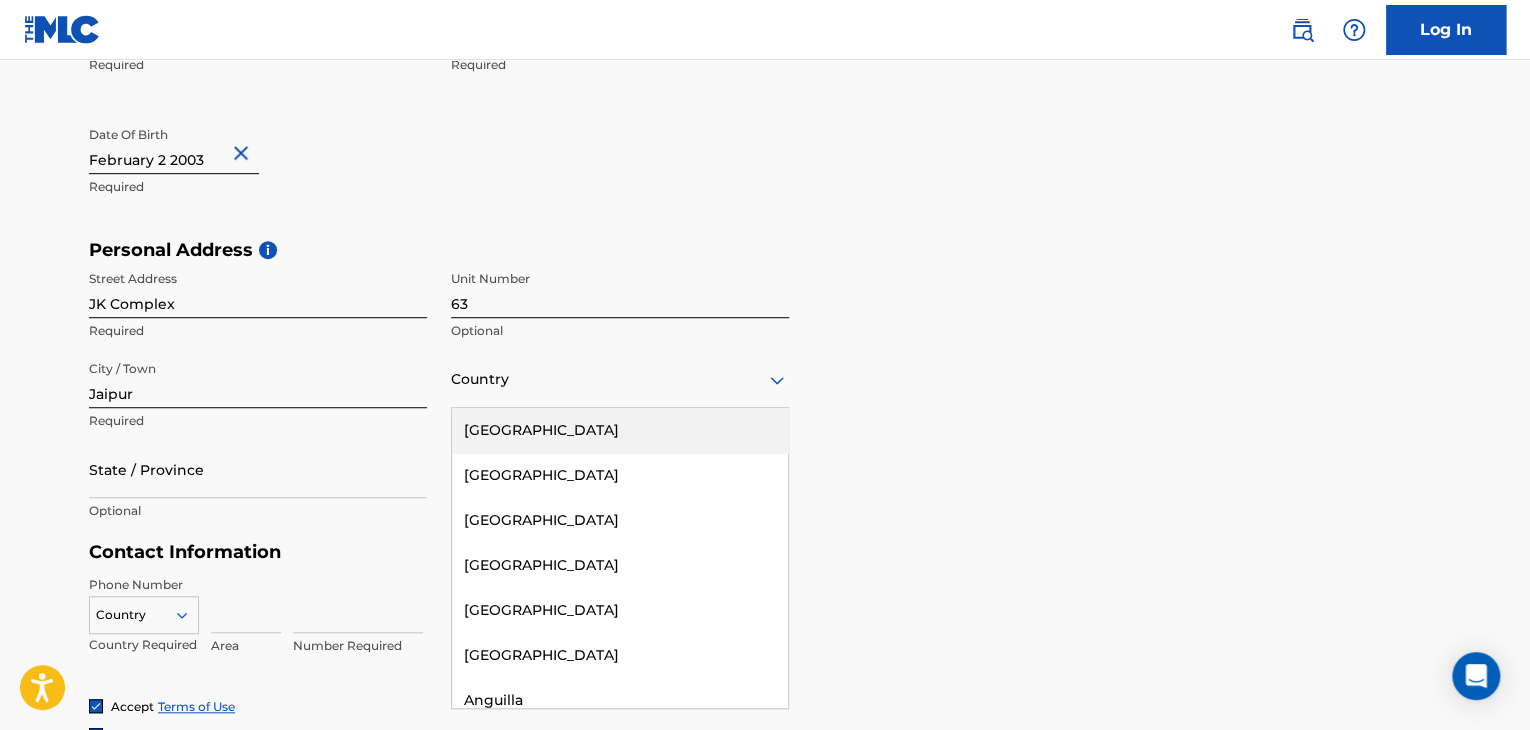 click at bounding box center [620, 379] 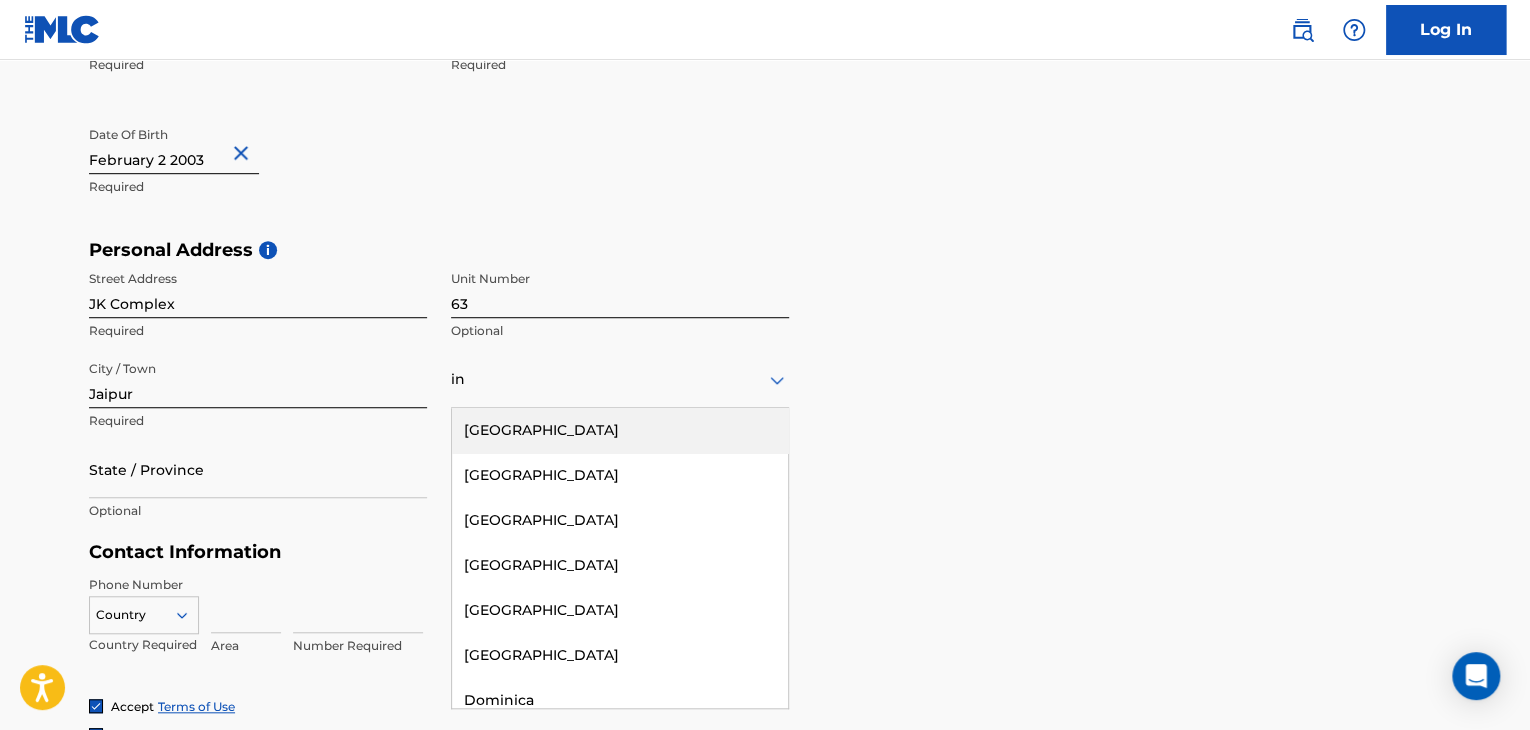 type on "ind" 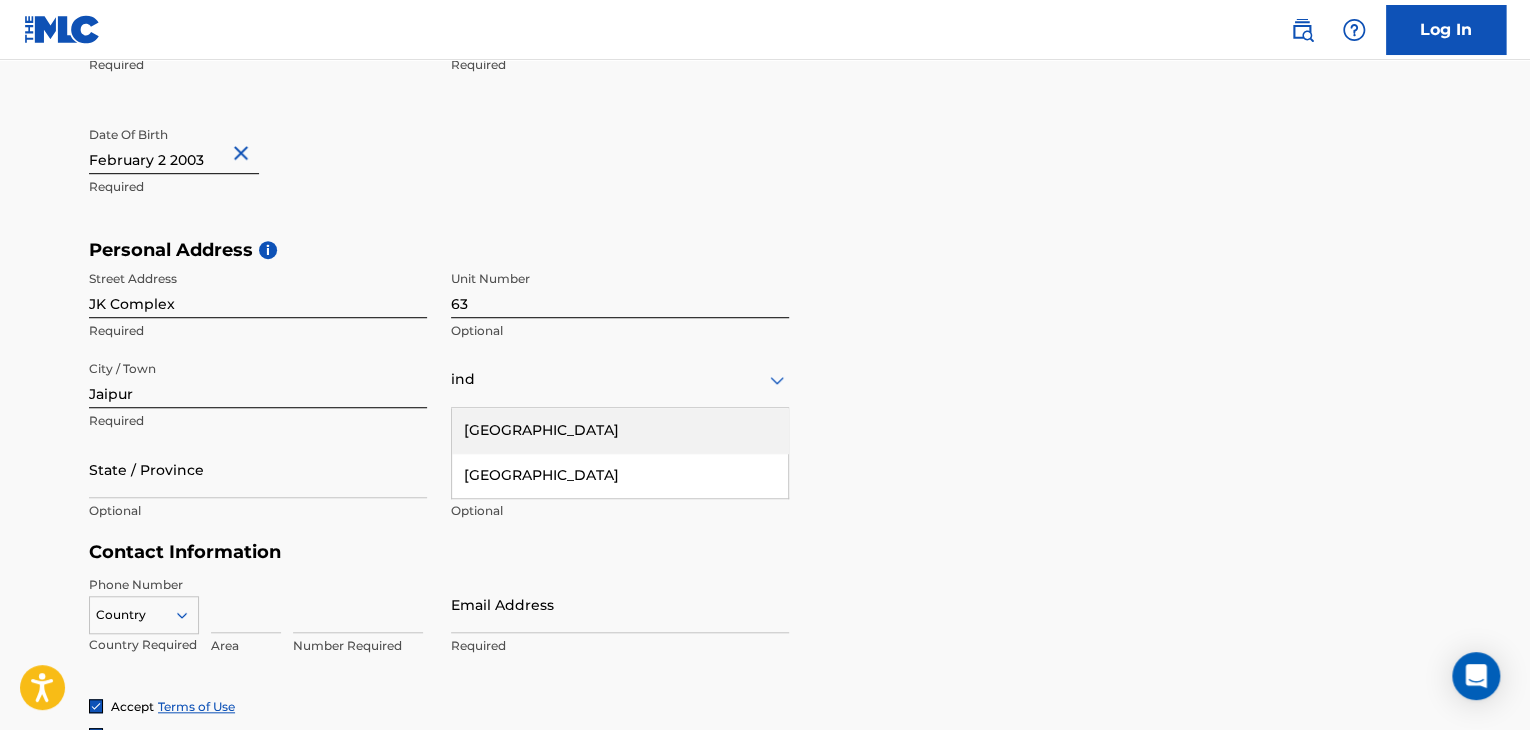 click on "[GEOGRAPHIC_DATA]" at bounding box center (620, 430) 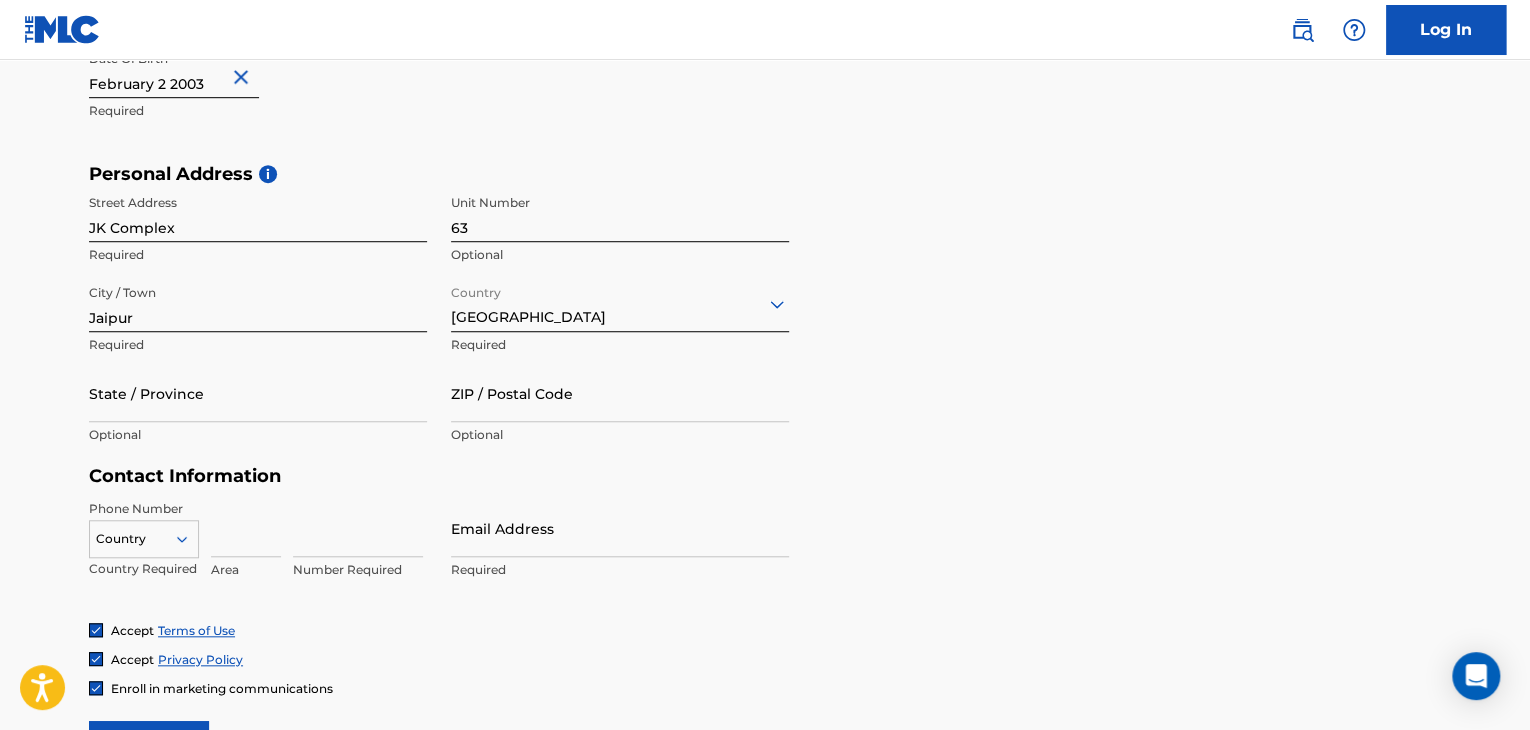 scroll, scrollTop: 586, scrollLeft: 0, axis: vertical 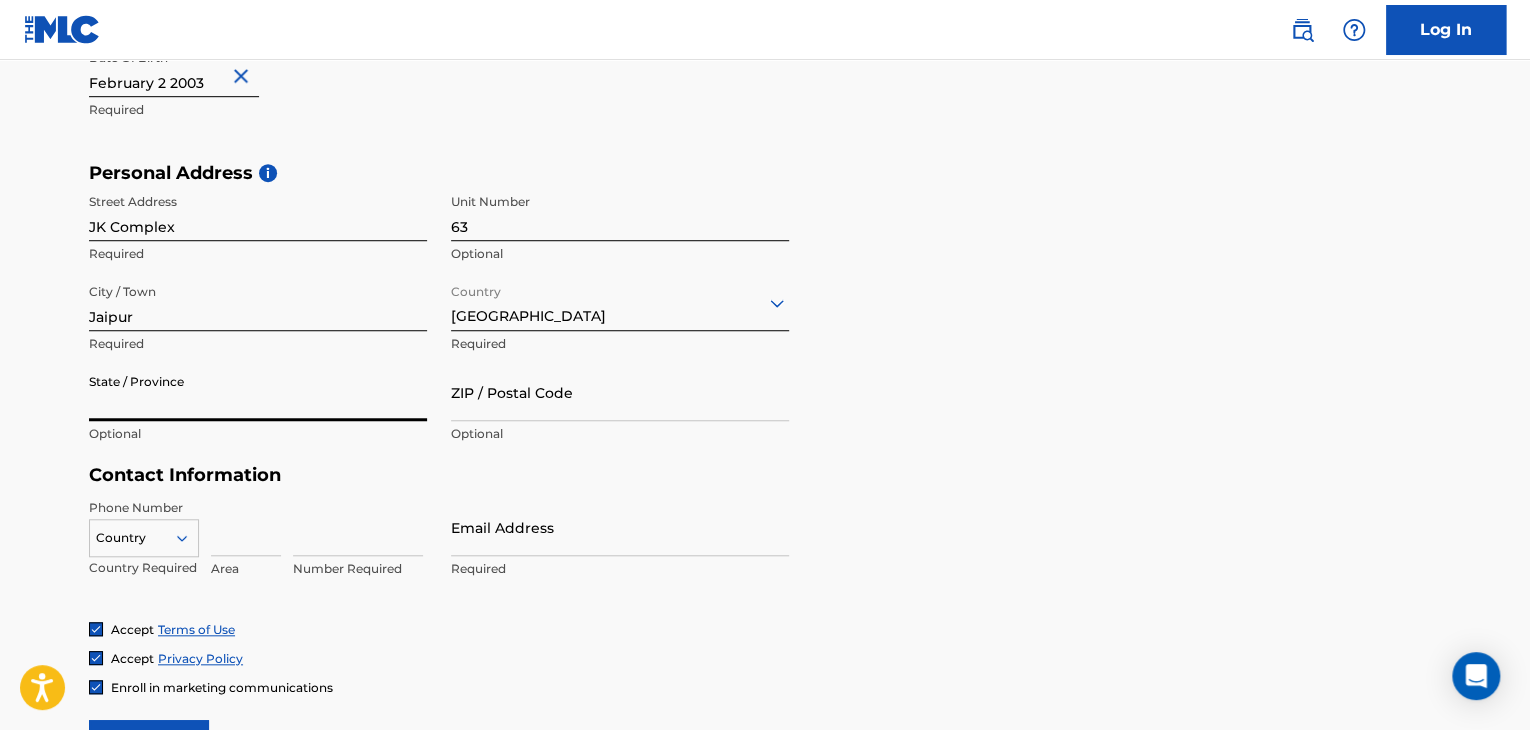 click on "State / Province" at bounding box center (258, 392) 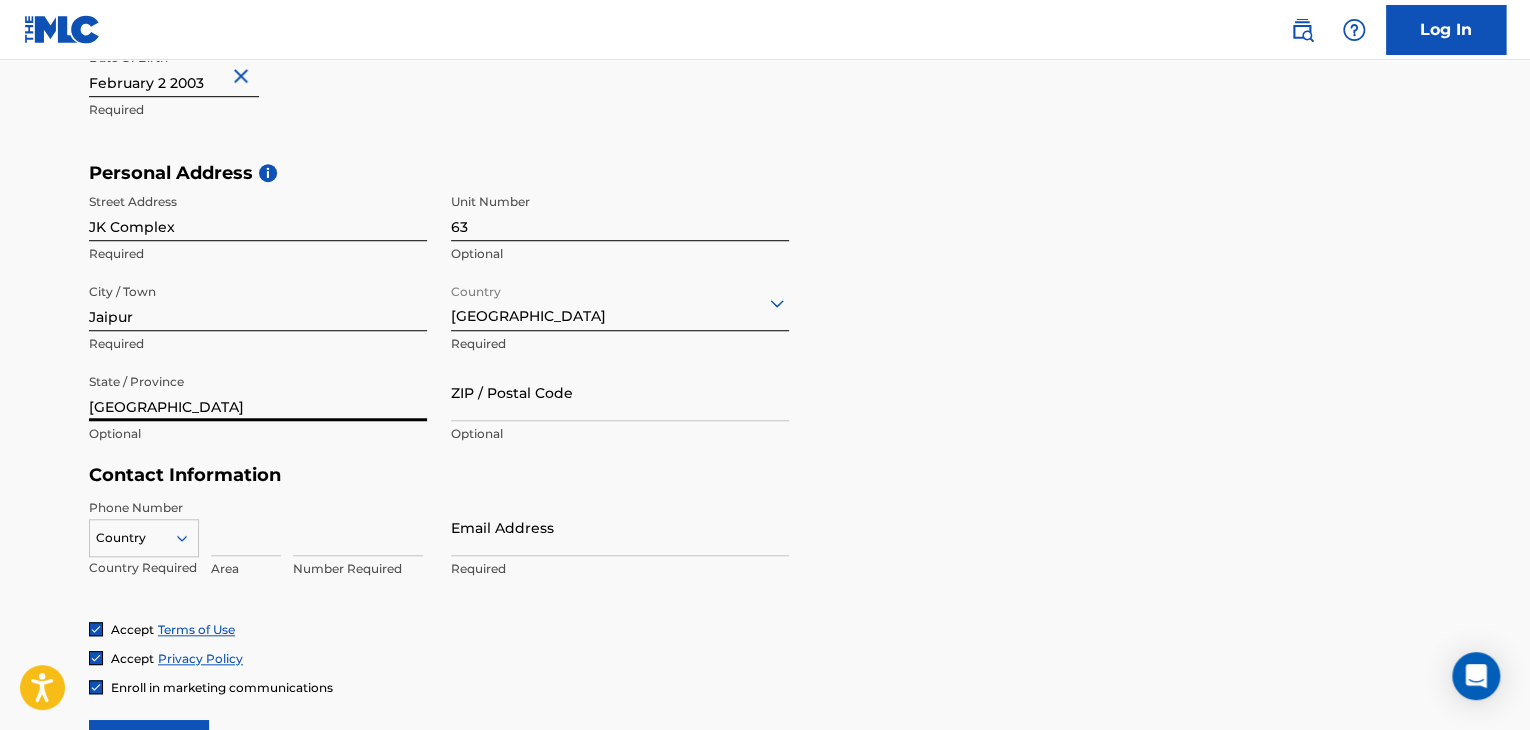 type on "[GEOGRAPHIC_DATA]" 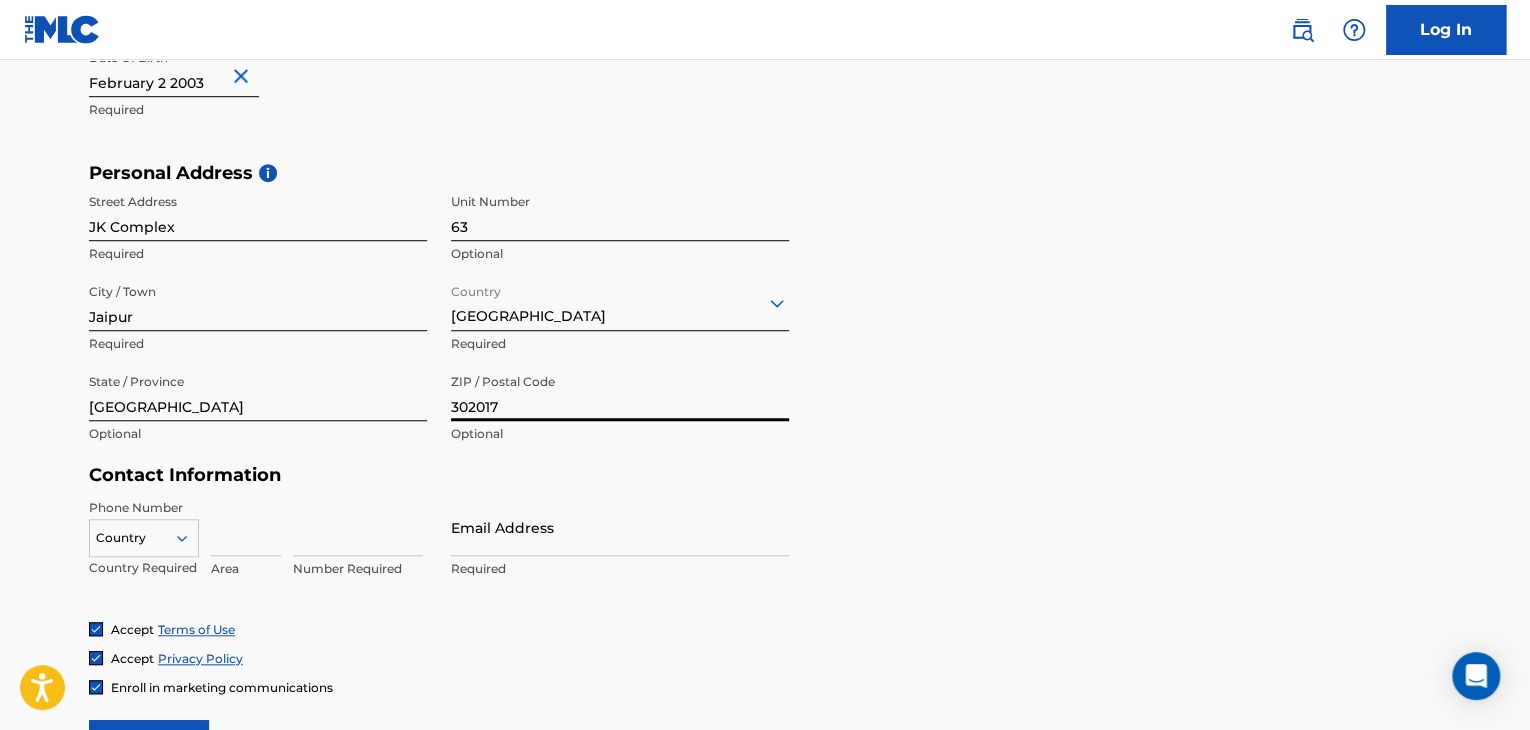 scroll, scrollTop: 720, scrollLeft: 0, axis: vertical 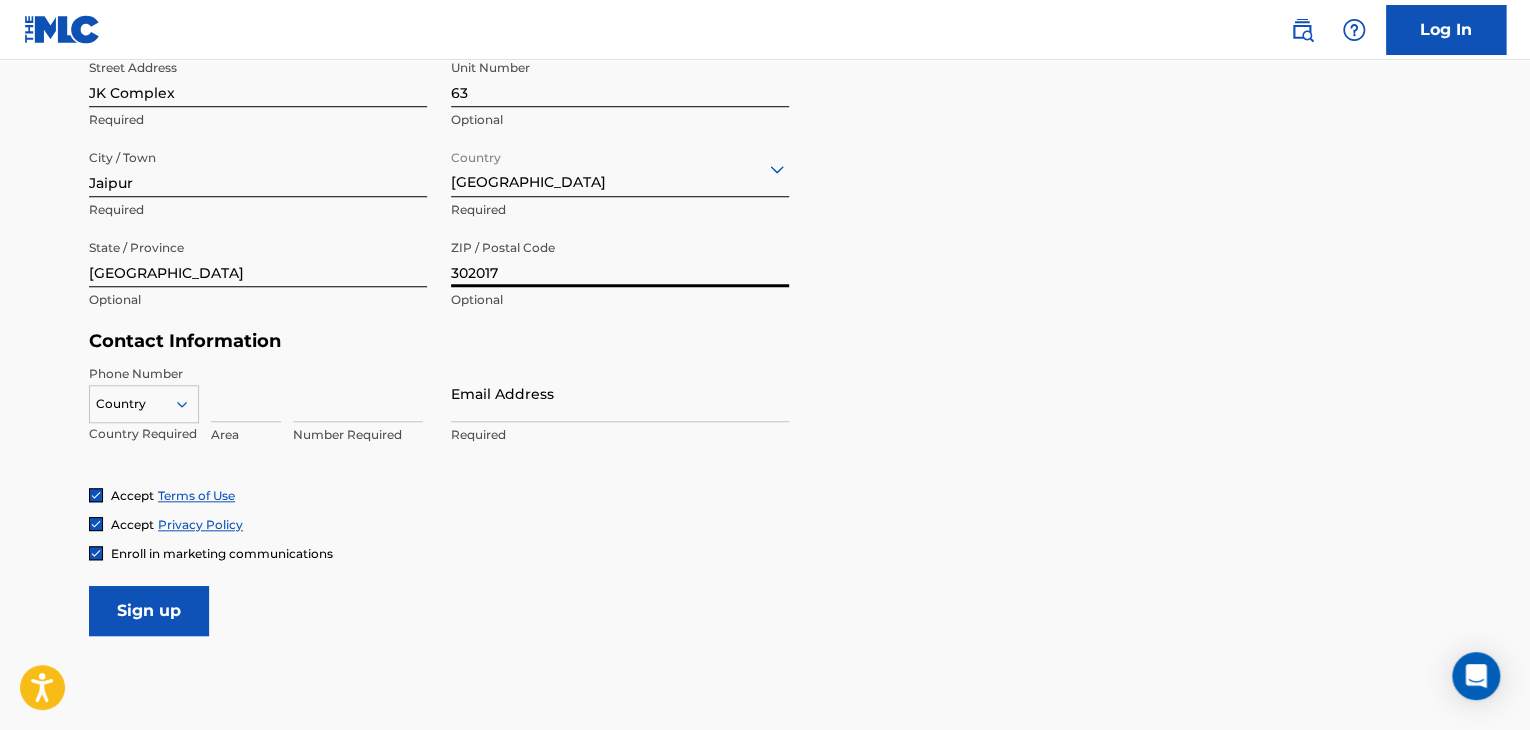 type on "302017" 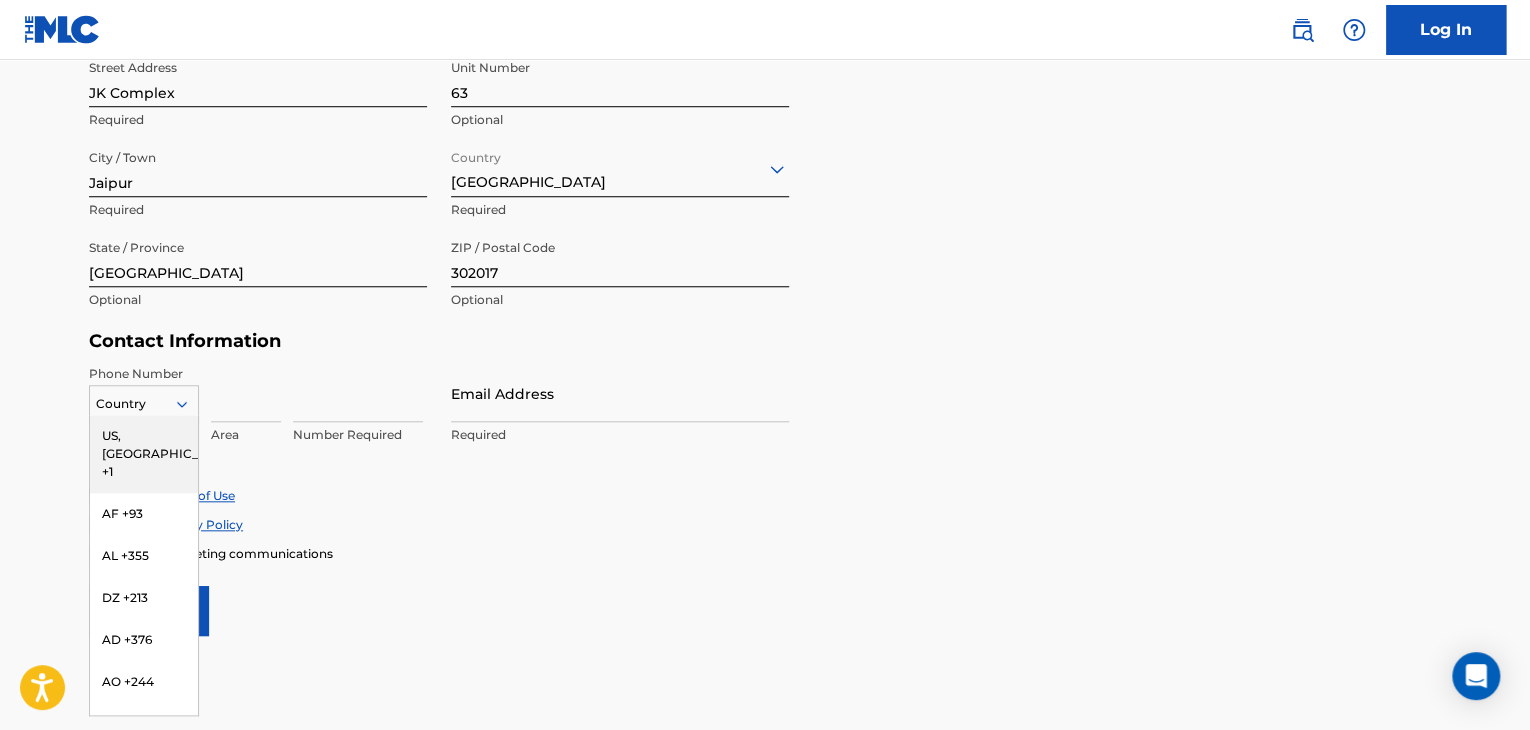 click at bounding box center (144, 404) 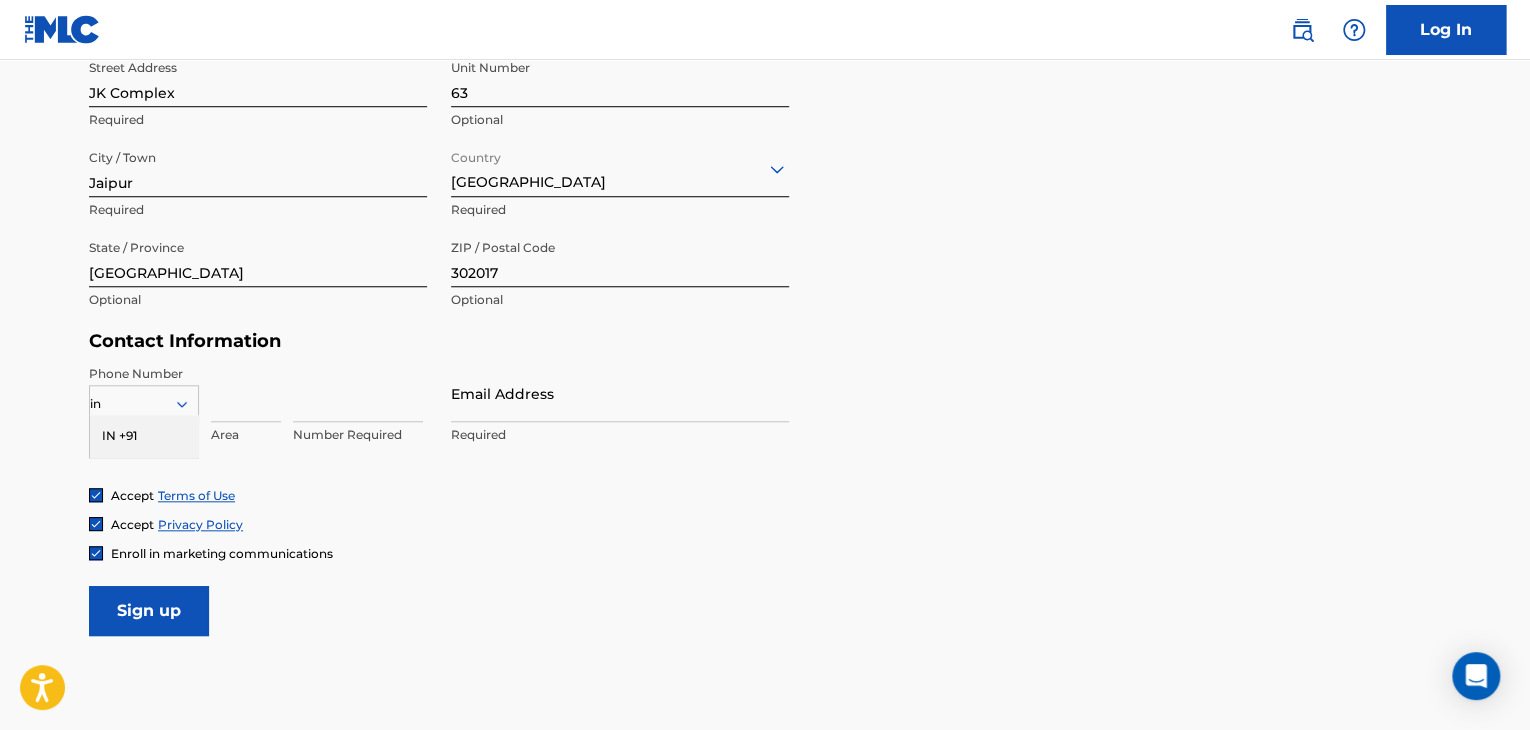 type on "i" 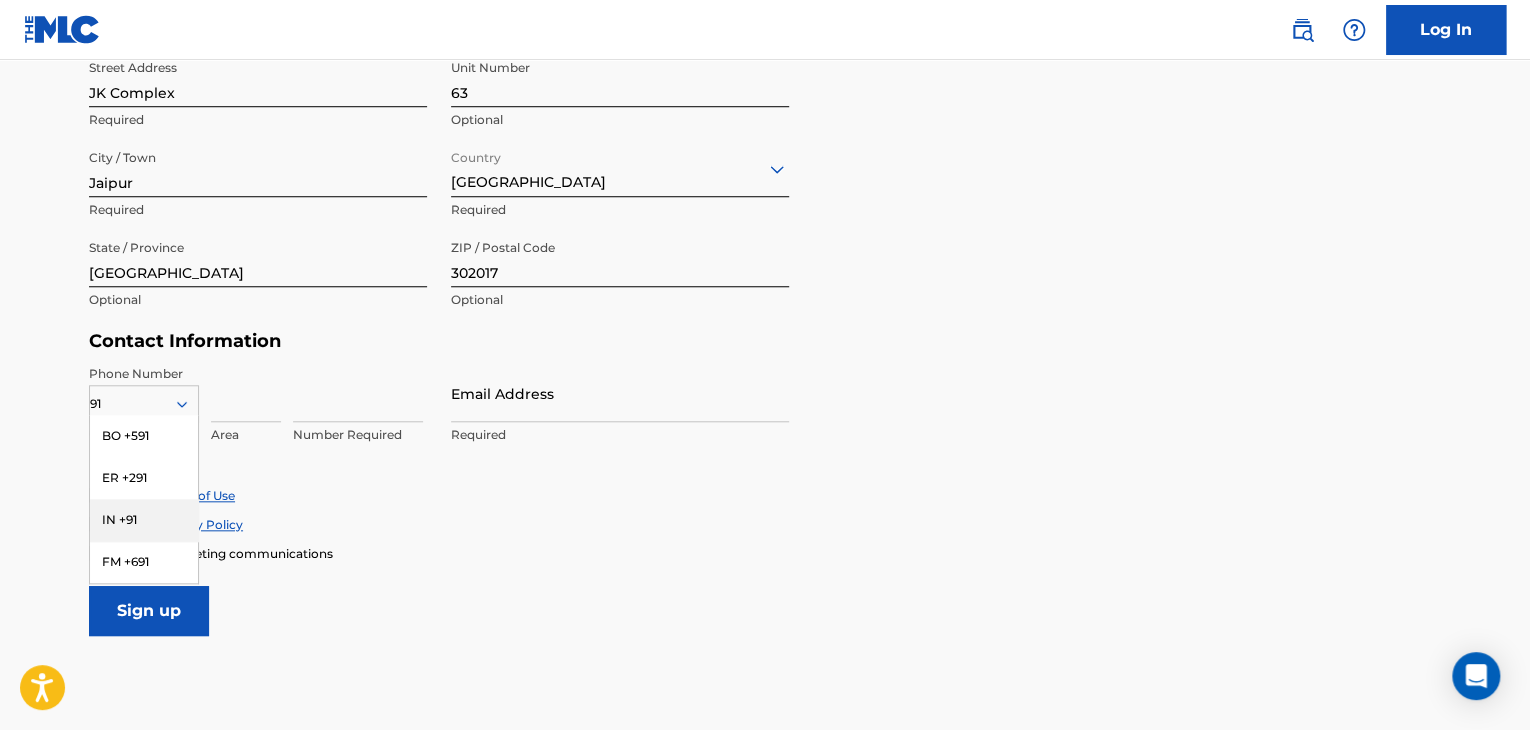 type on "91" 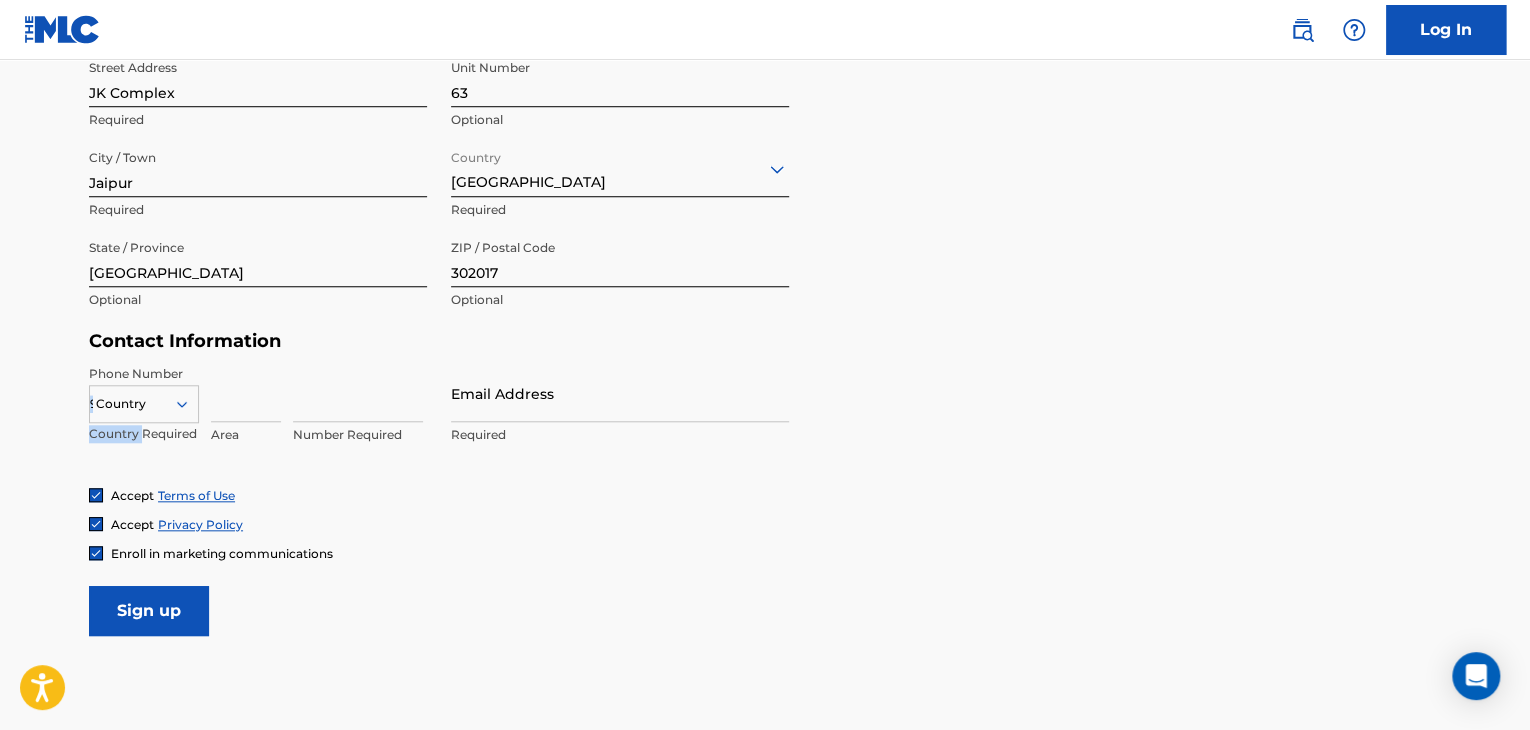 drag, startPoint x: 142, startPoint y: 433, endPoint x: 156, endPoint y: 405, distance: 31.304953 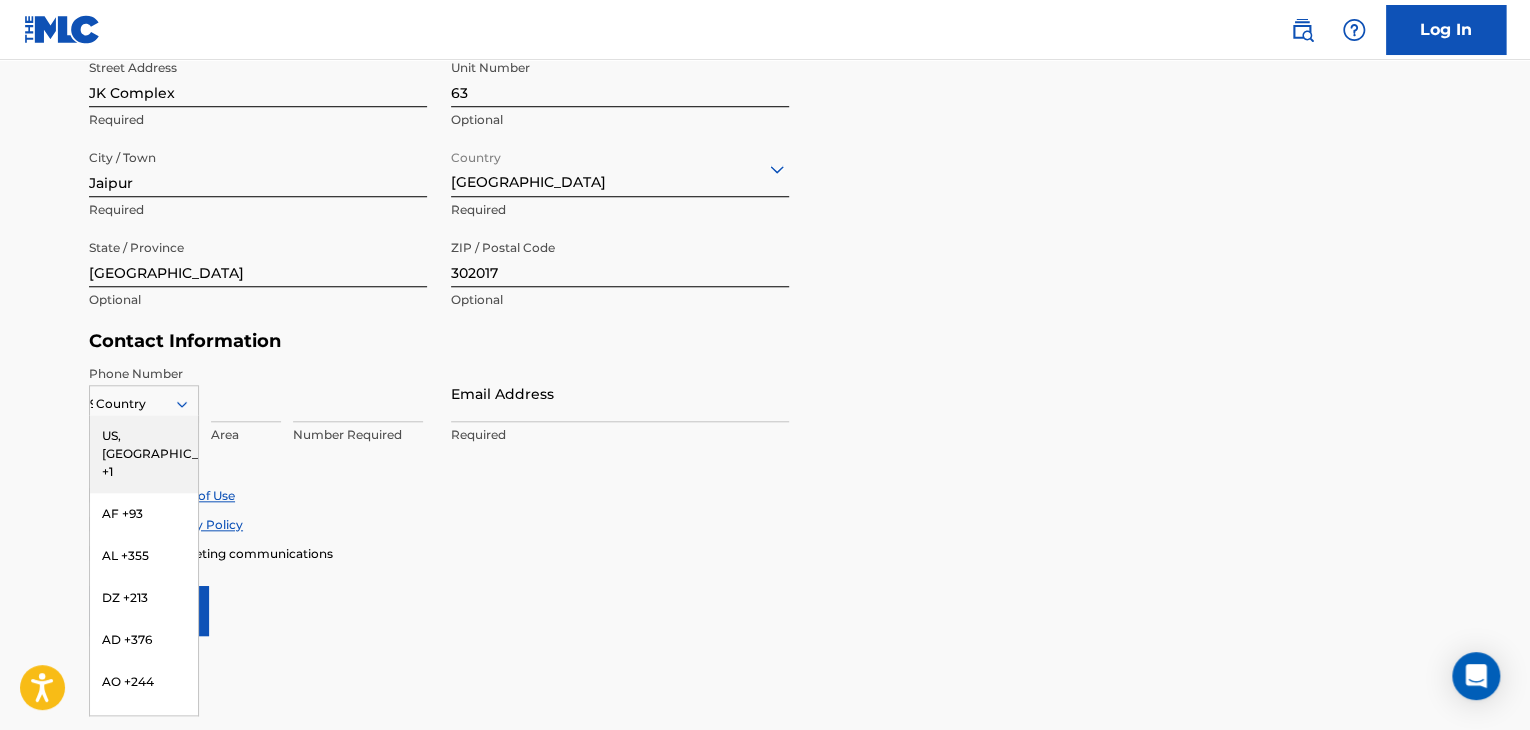 click on "91" at bounding box center (144, 404) 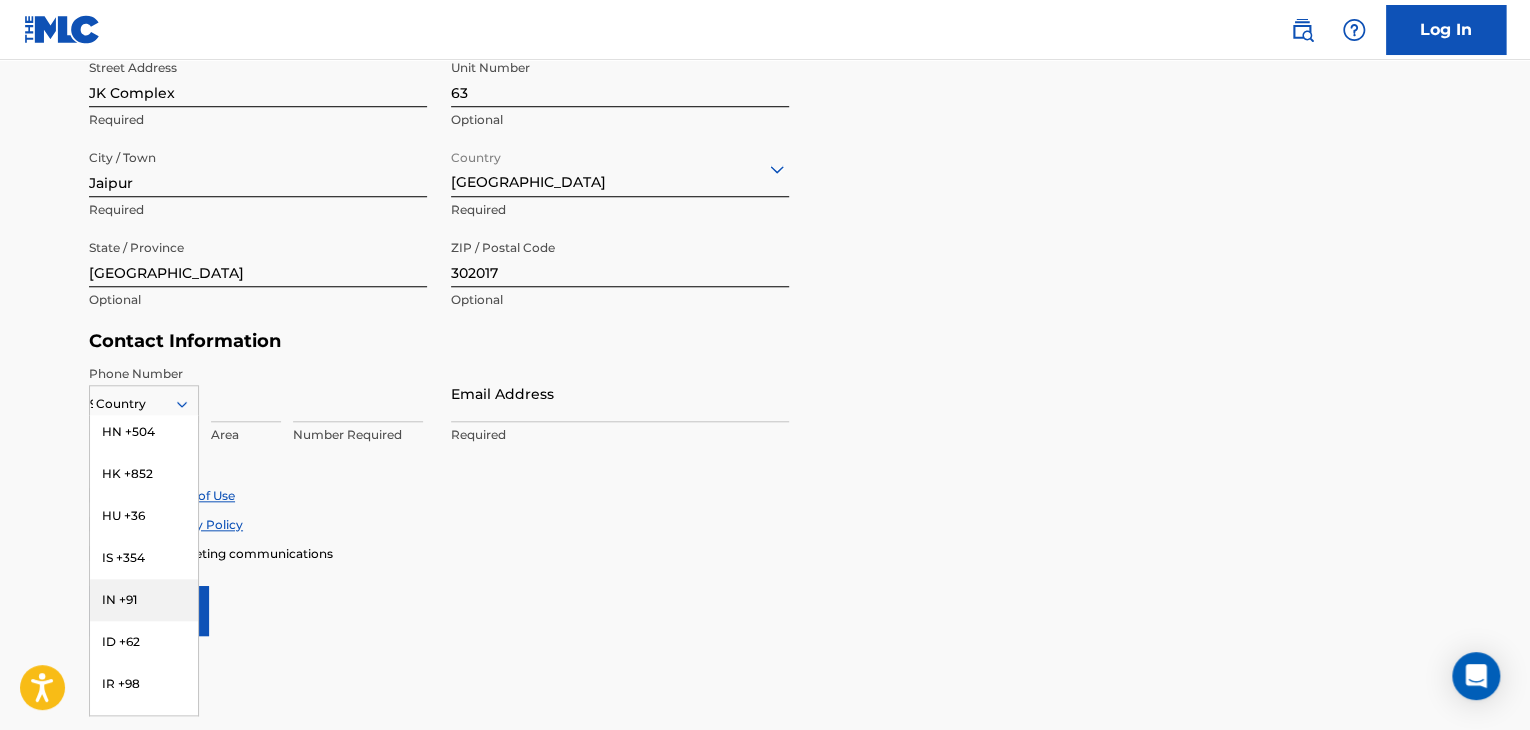 scroll, scrollTop: 3555, scrollLeft: 0, axis: vertical 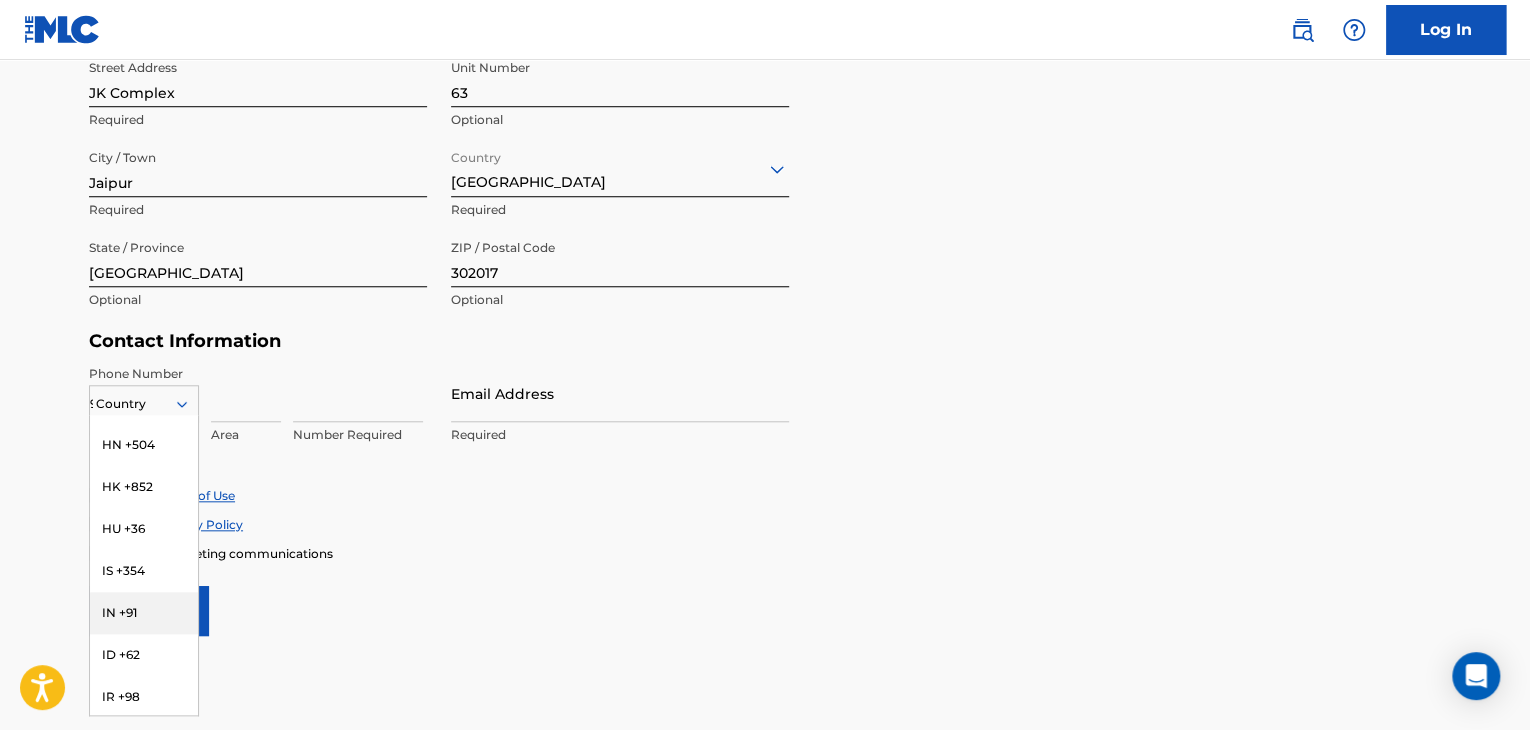 click on "IN +91" at bounding box center (144, 613) 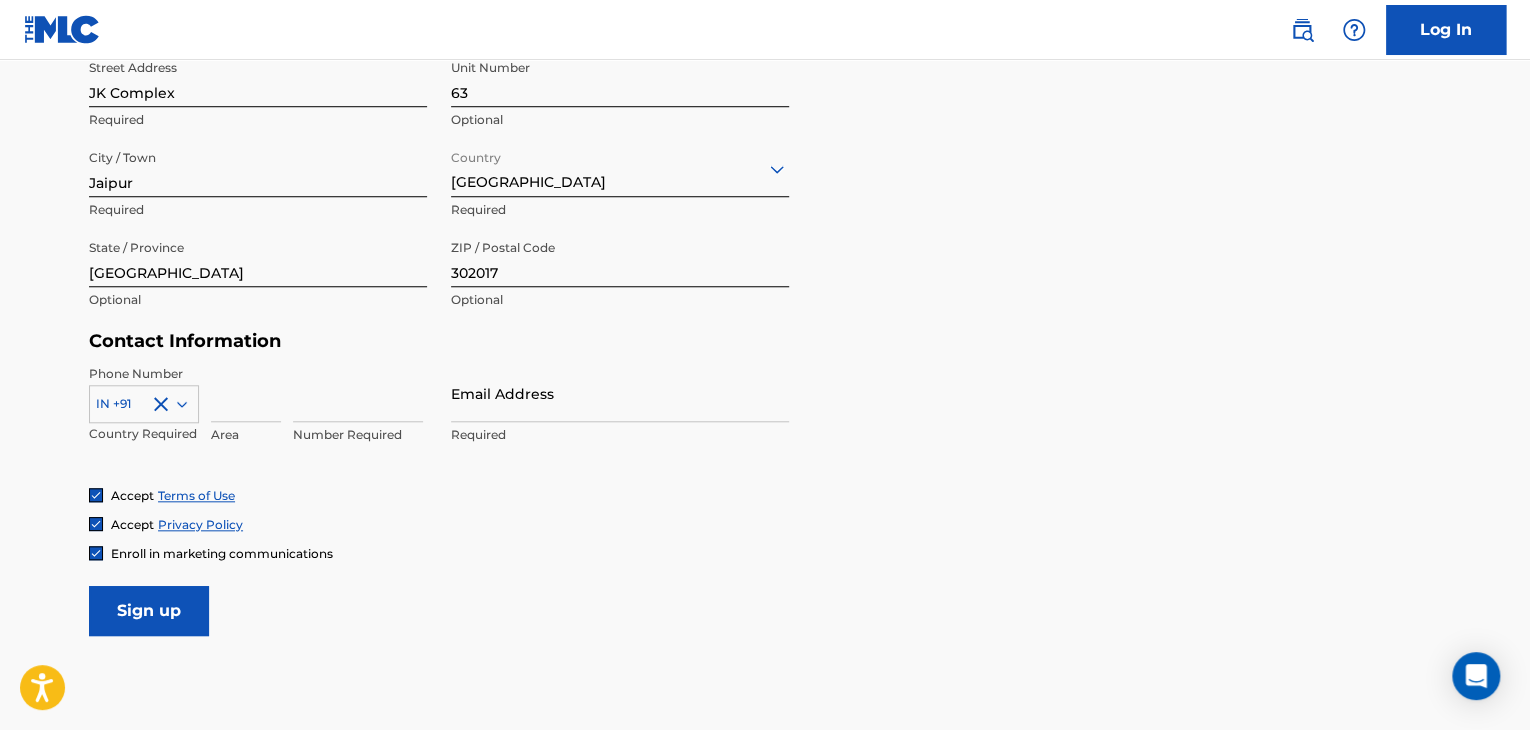click at bounding box center (246, 393) 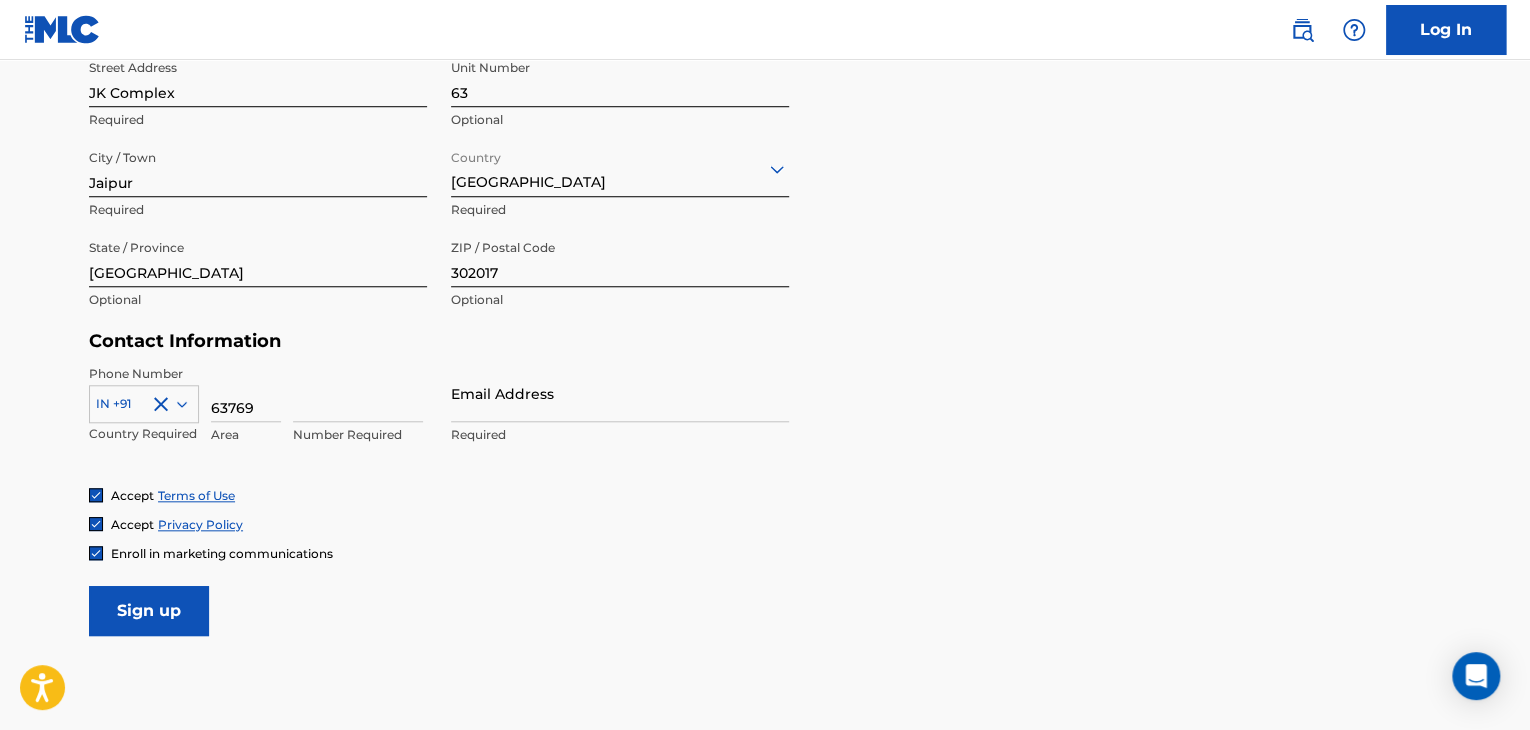 type on "637695" 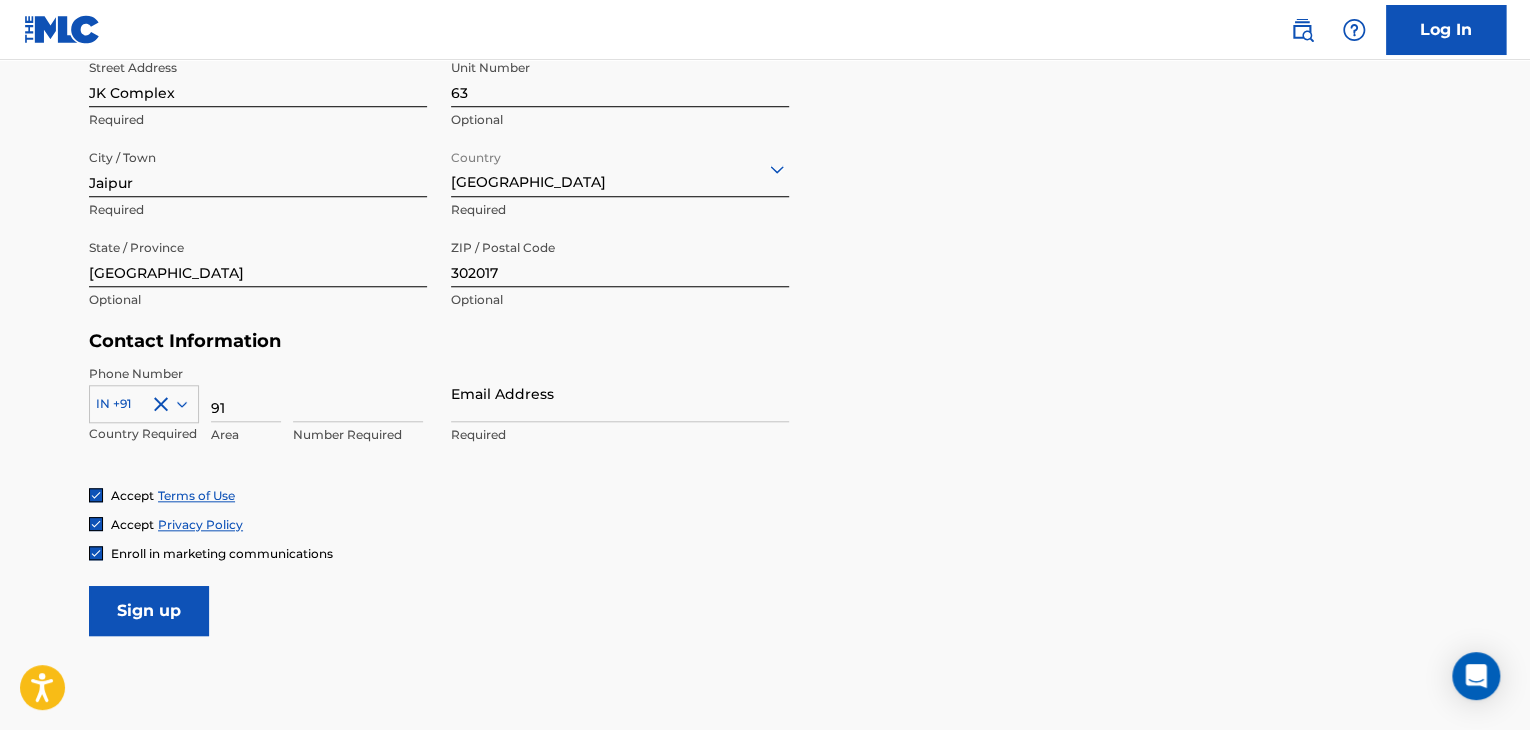 click on "91" at bounding box center (246, 393) 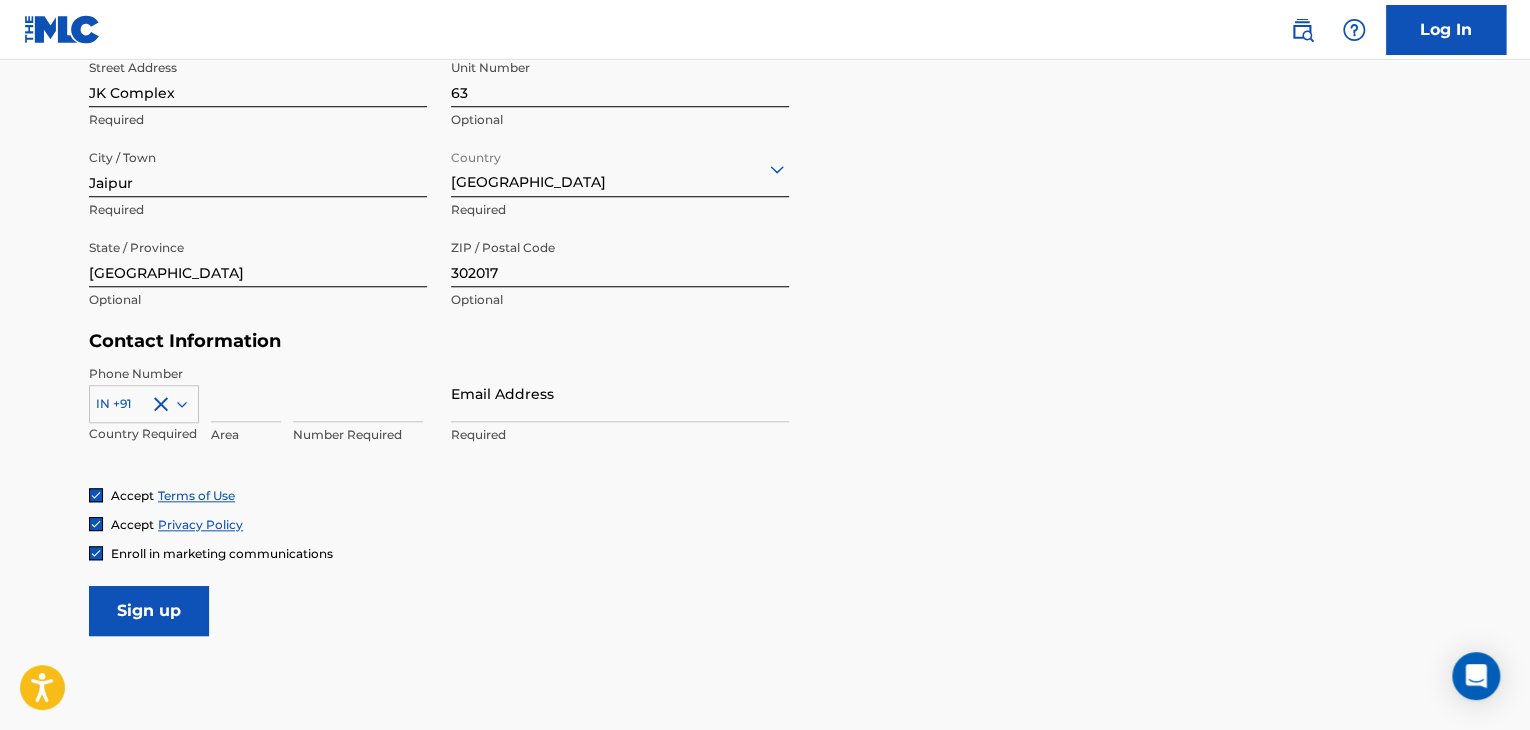 type 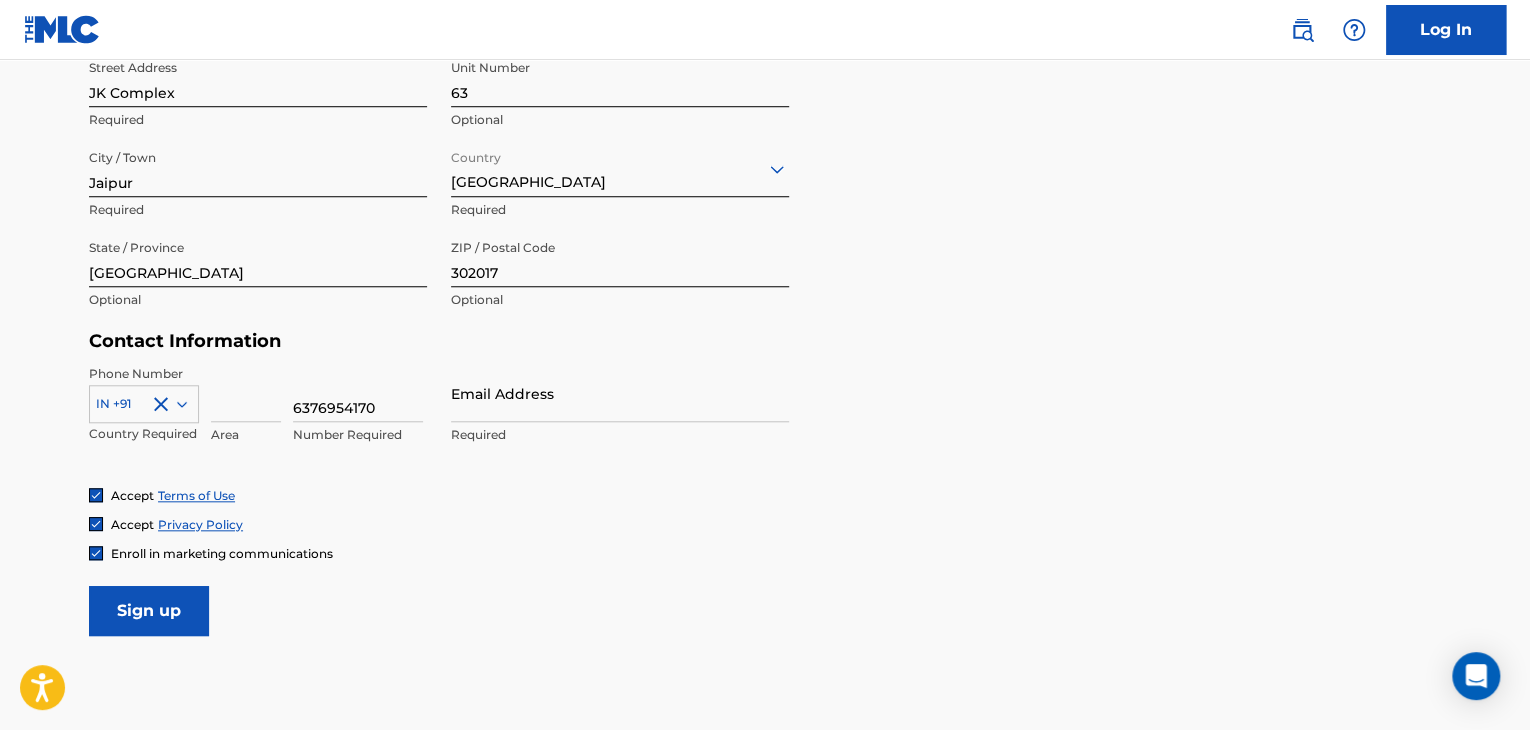 type on "6376954170" 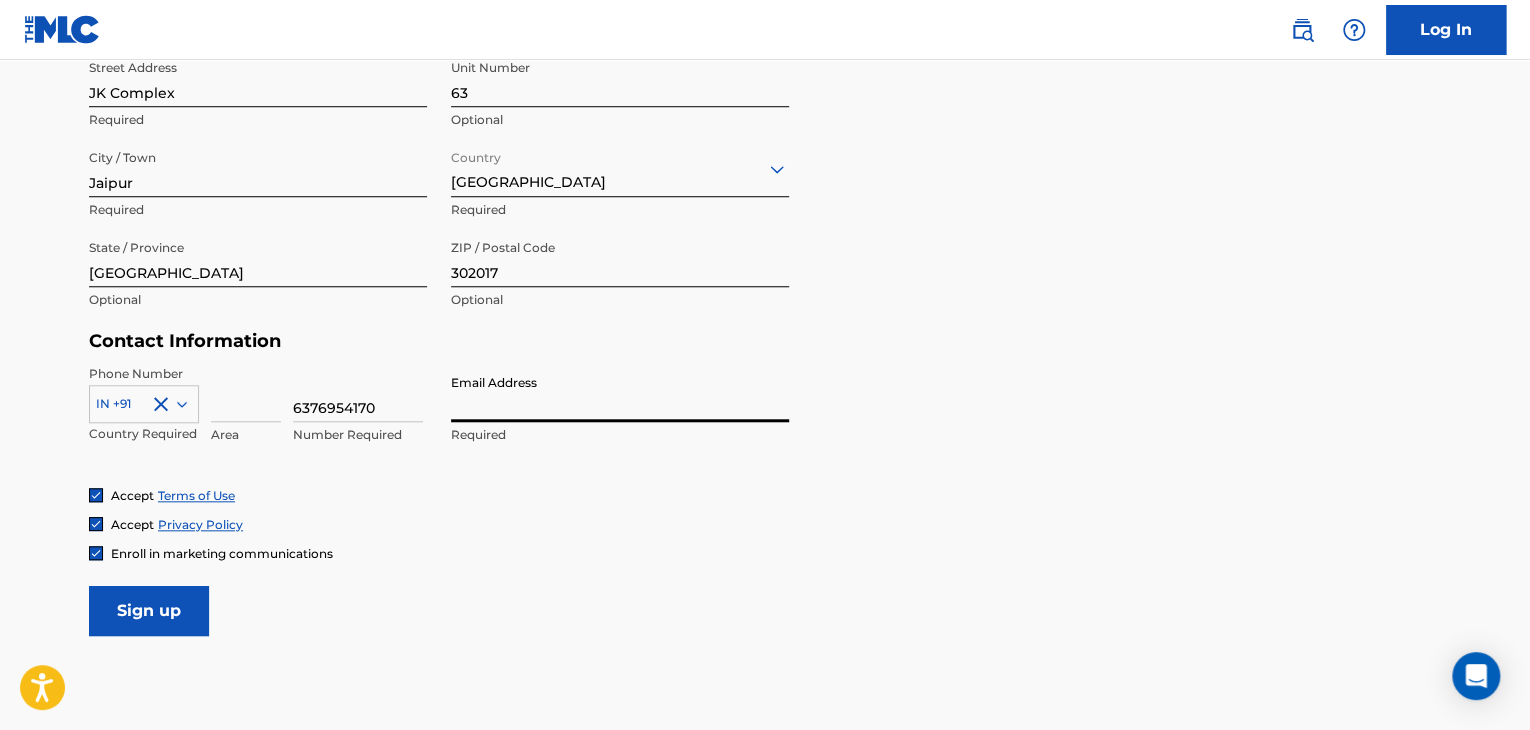 click on "Email Address" at bounding box center (620, 393) 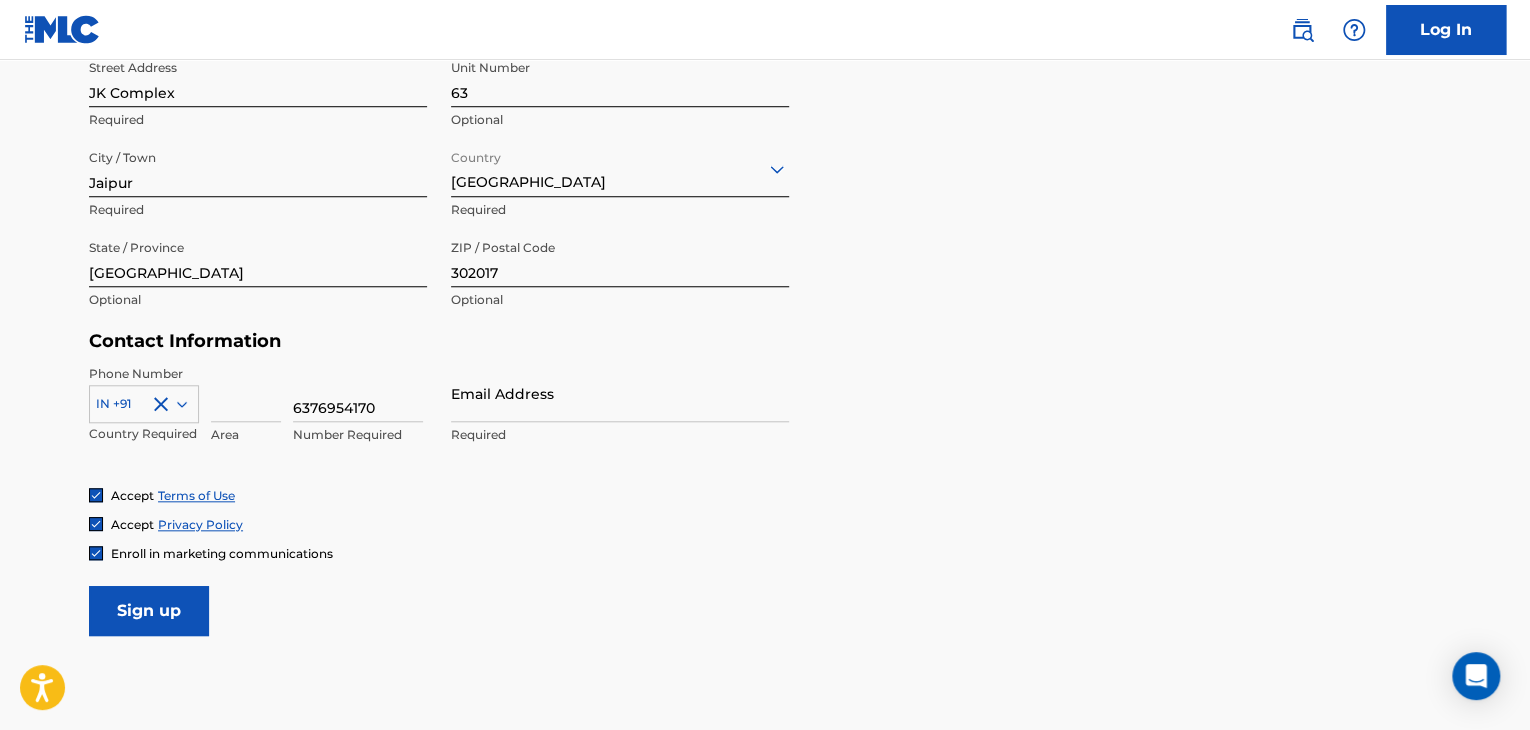 click on "Log In" at bounding box center (1446, 30) 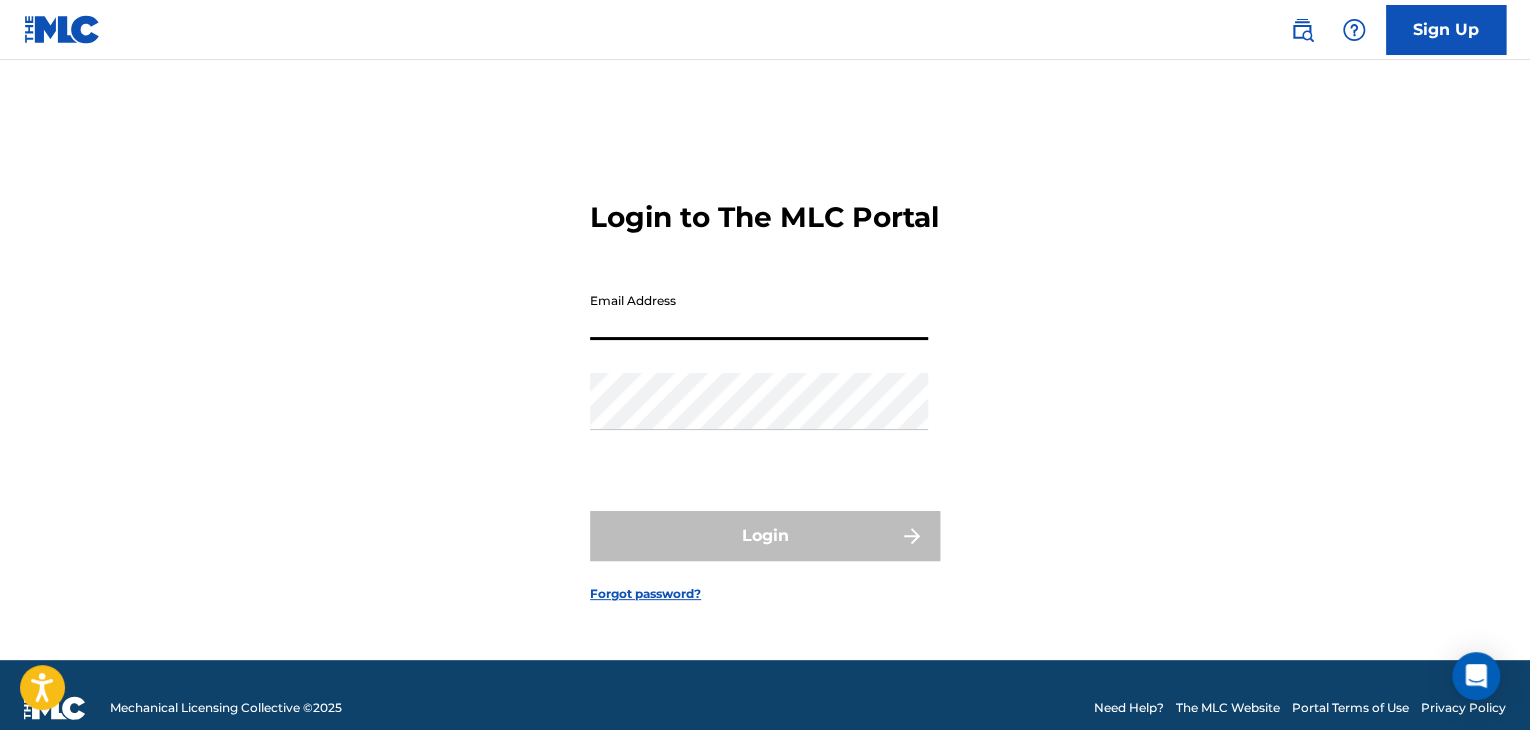 click on "Email Address" at bounding box center [759, 311] 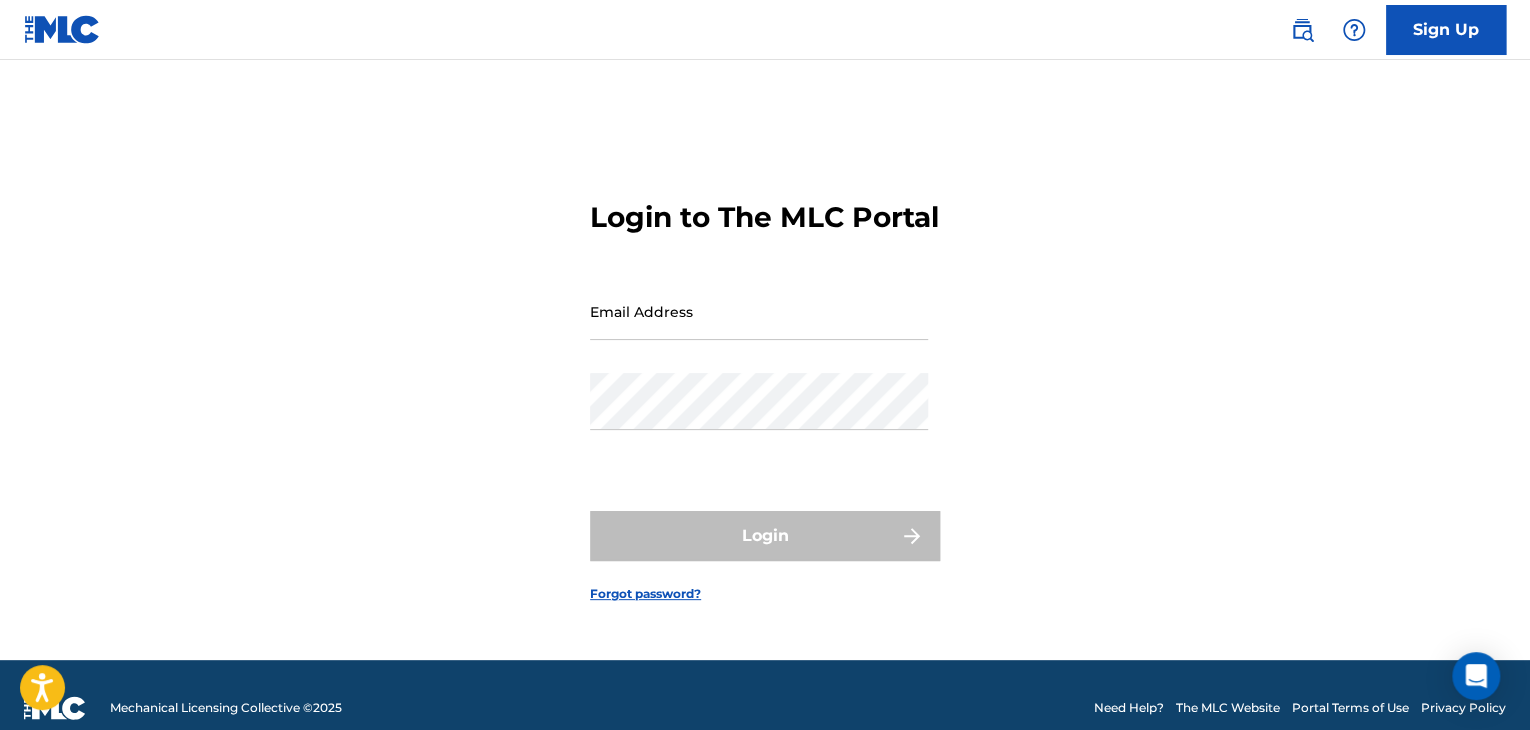 type on "[EMAIL_ADDRESS][DOMAIN_NAME]" 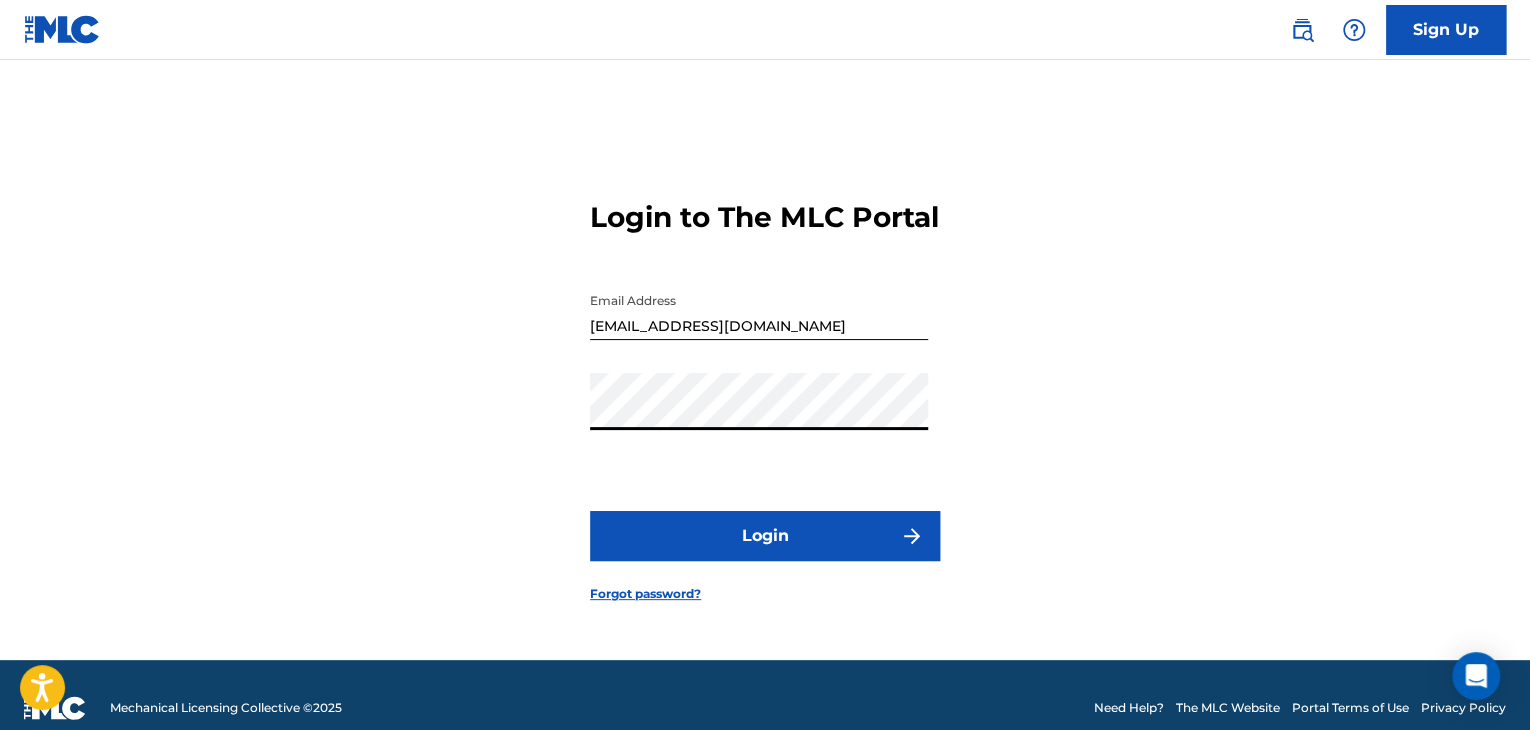 click on "Login" at bounding box center [765, 536] 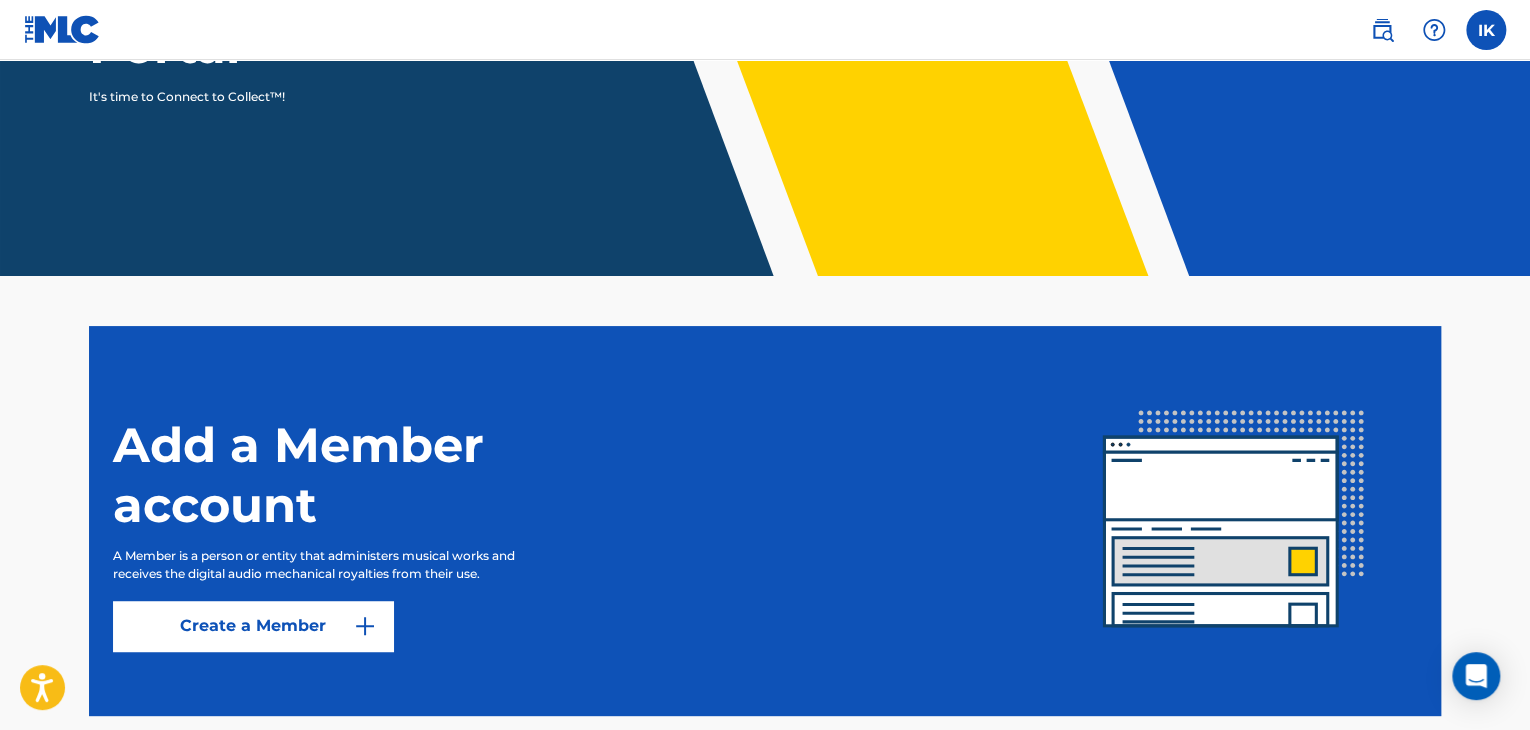 scroll, scrollTop: 416, scrollLeft: 0, axis: vertical 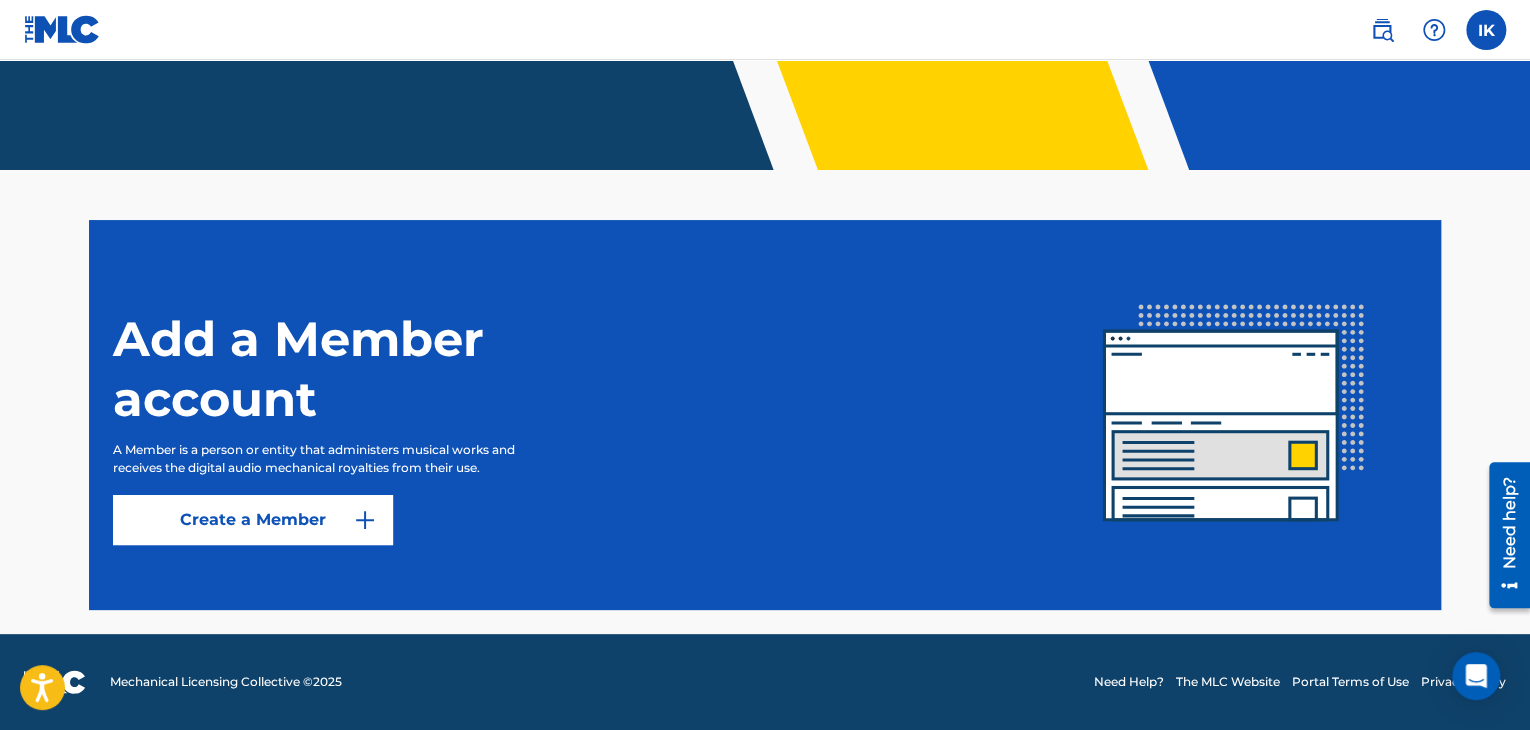 click on "Create a Member" at bounding box center (253, 520) 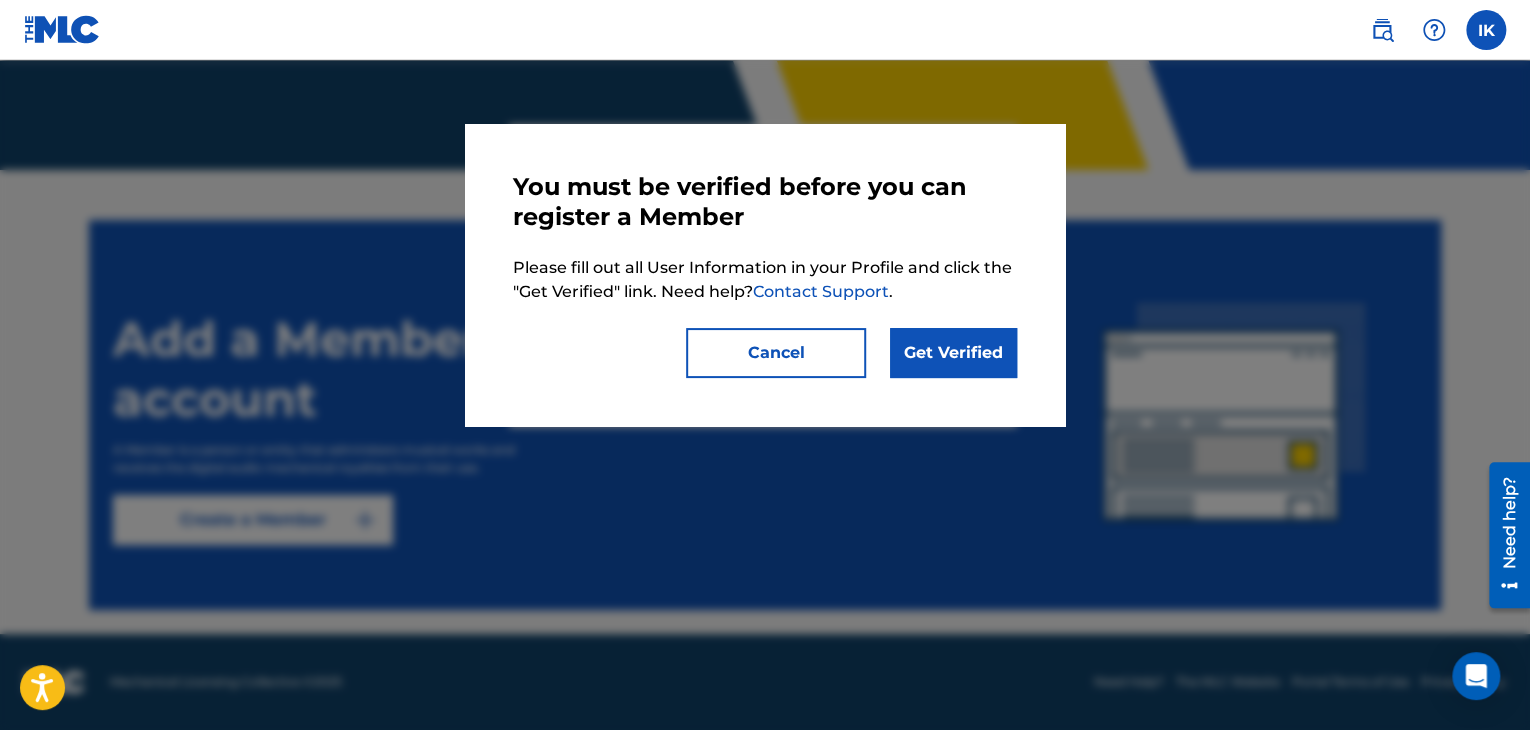 click on "Get Verified" at bounding box center (953, 353) 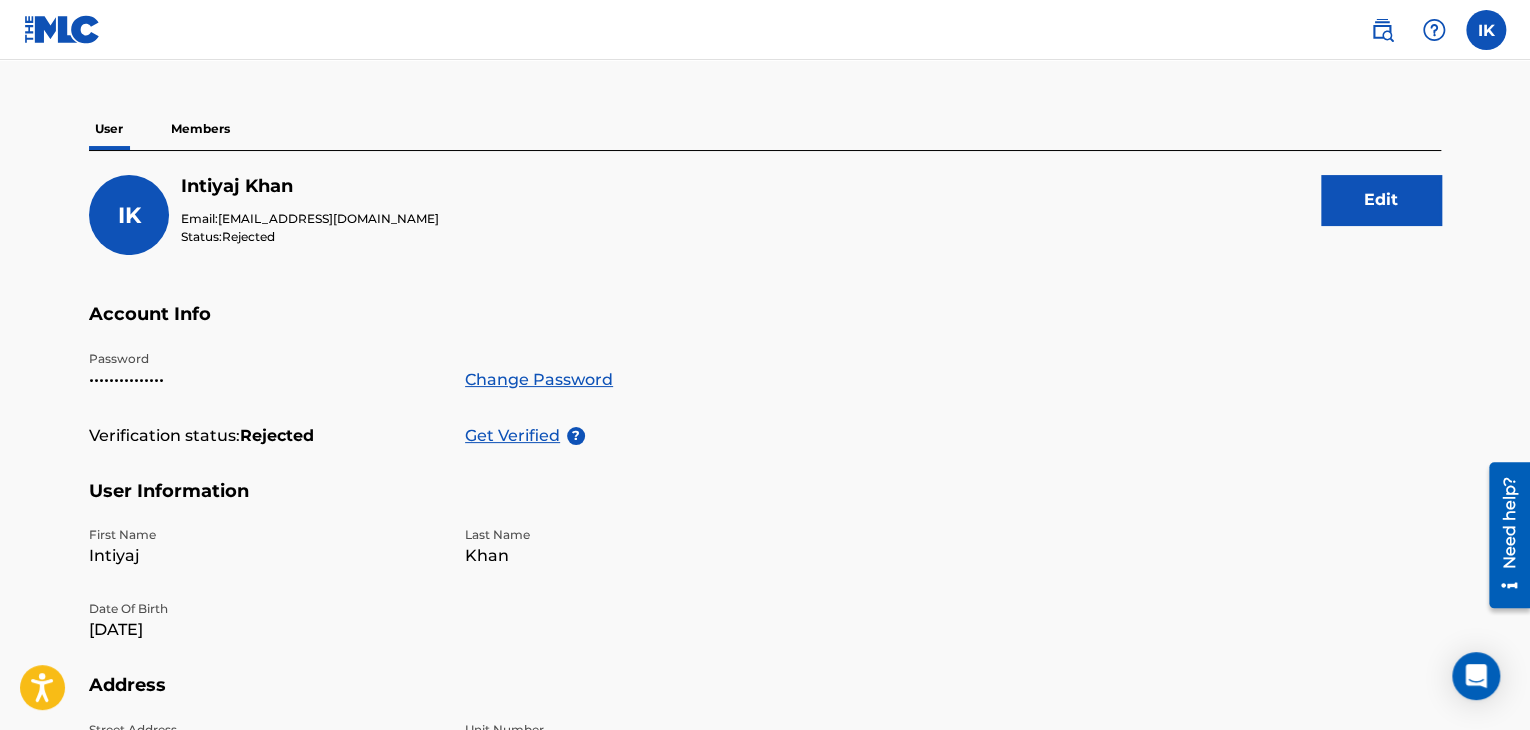 scroll, scrollTop: 140, scrollLeft: 0, axis: vertical 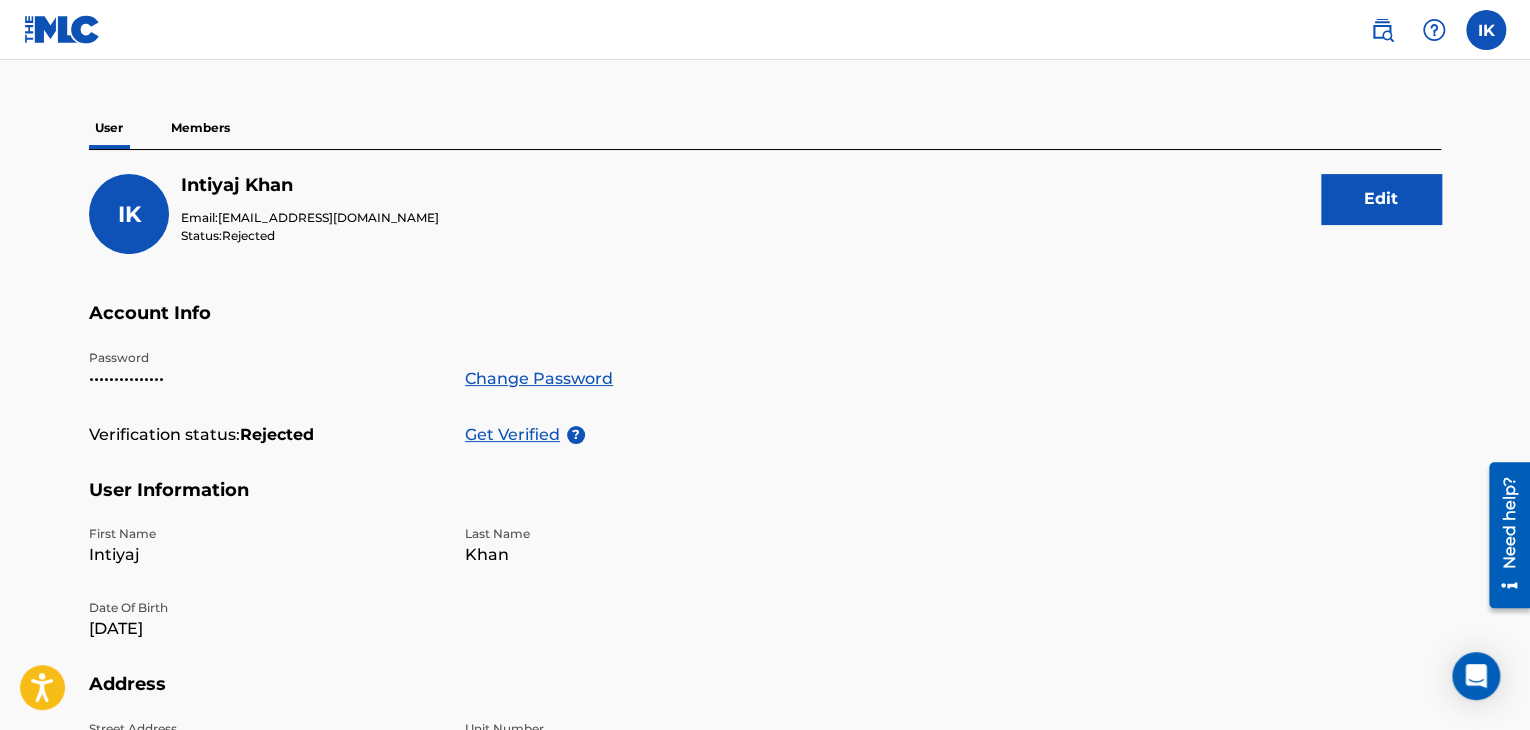 click on "Get Verified" at bounding box center (516, 435) 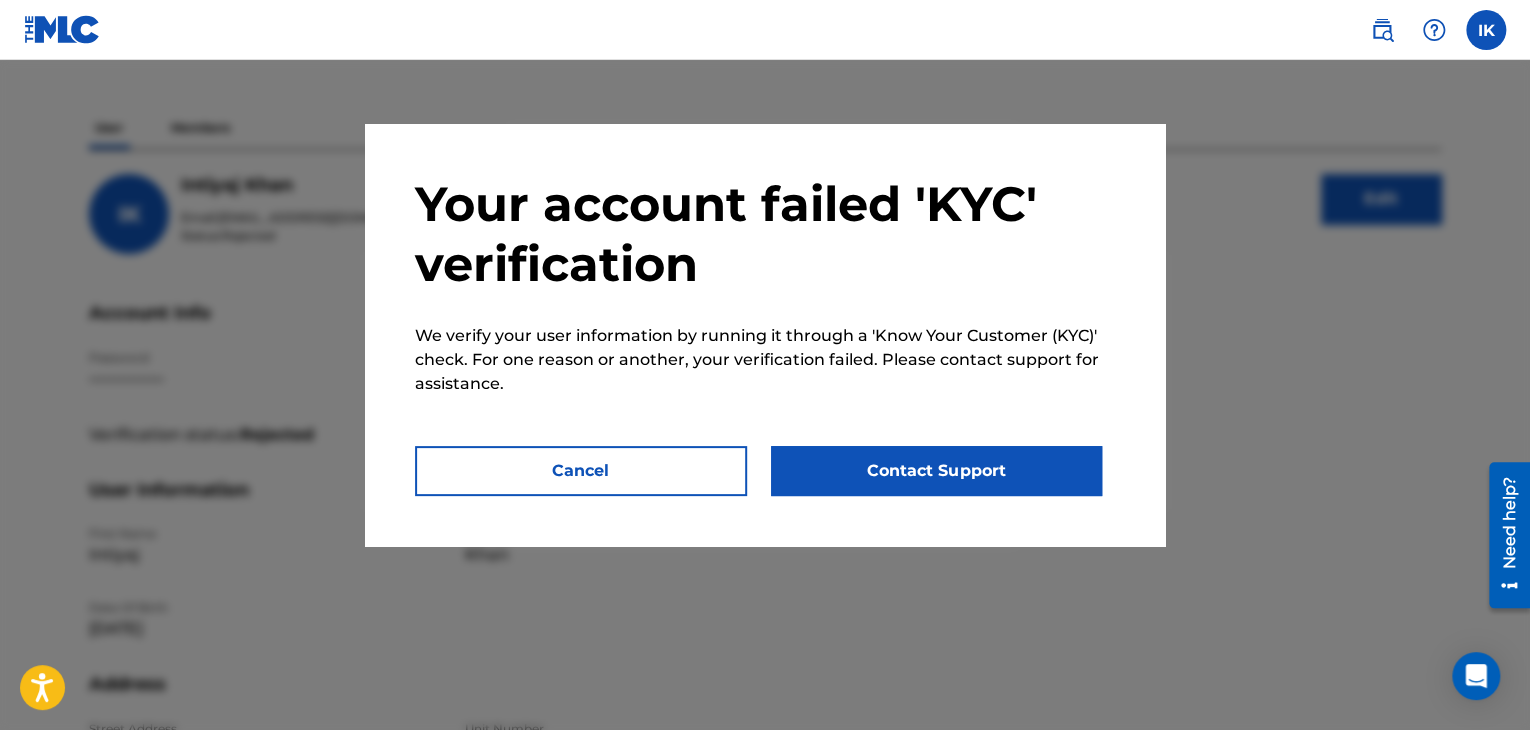 click on "Contact Support" at bounding box center [937, 471] 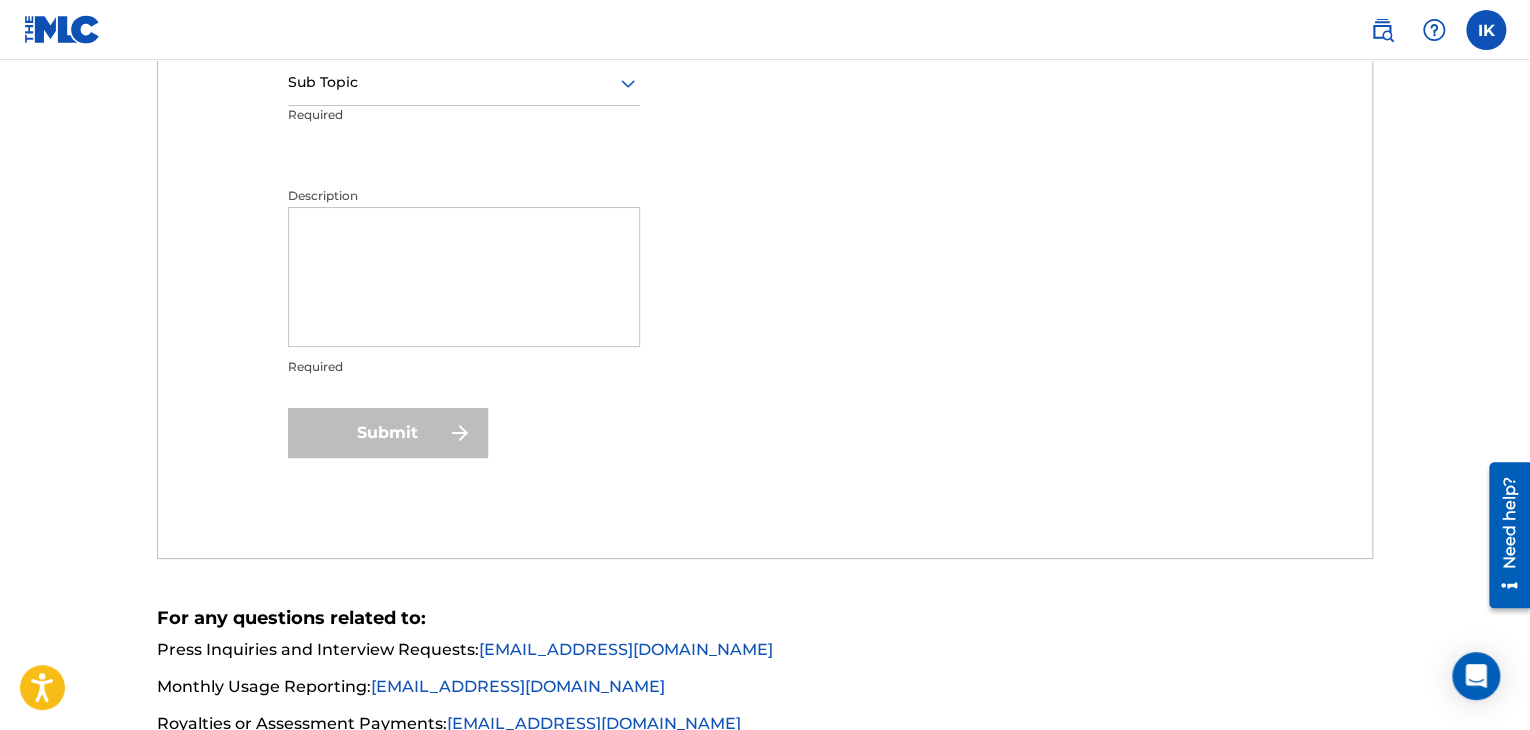 scroll, scrollTop: 1063, scrollLeft: 0, axis: vertical 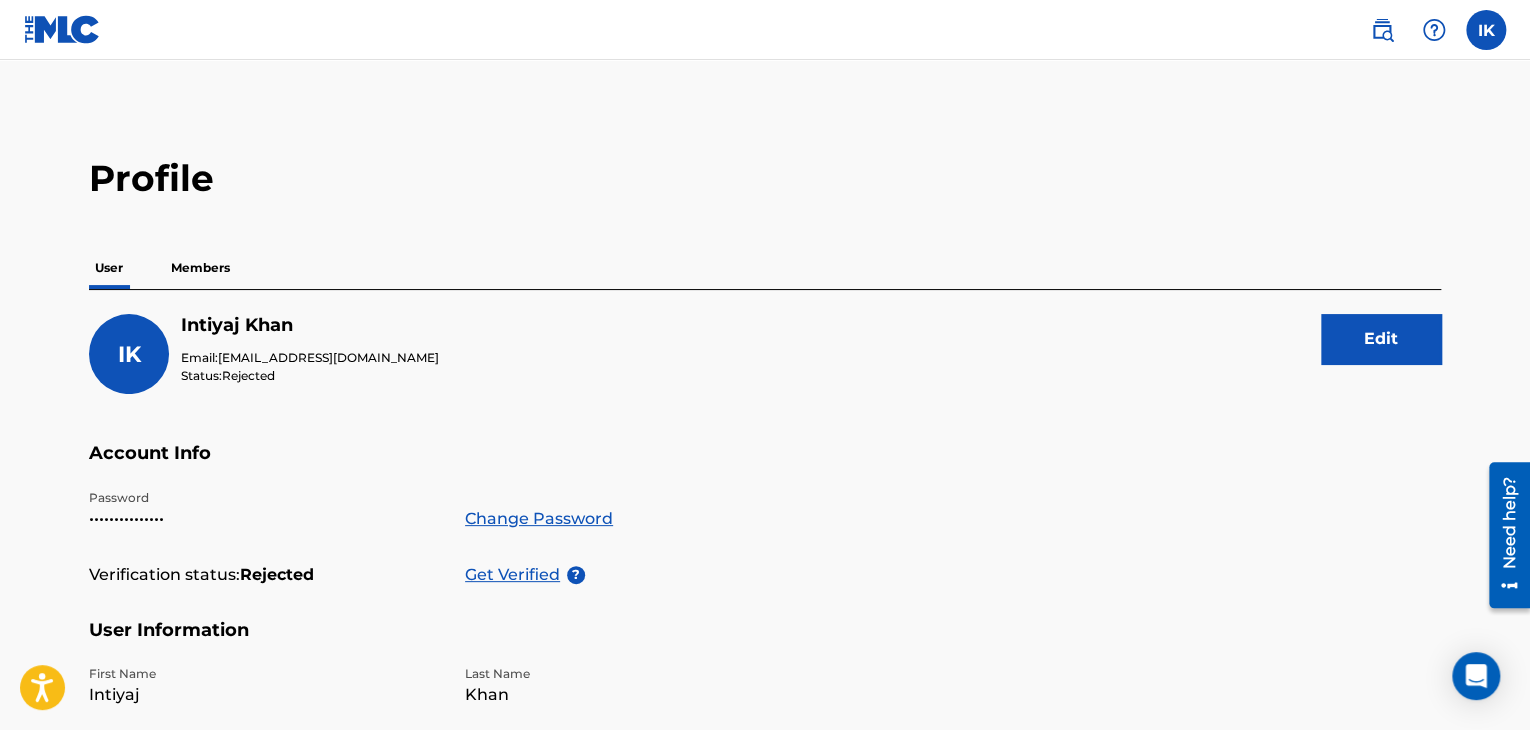 click on "Members" at bounding box center [200, 268] 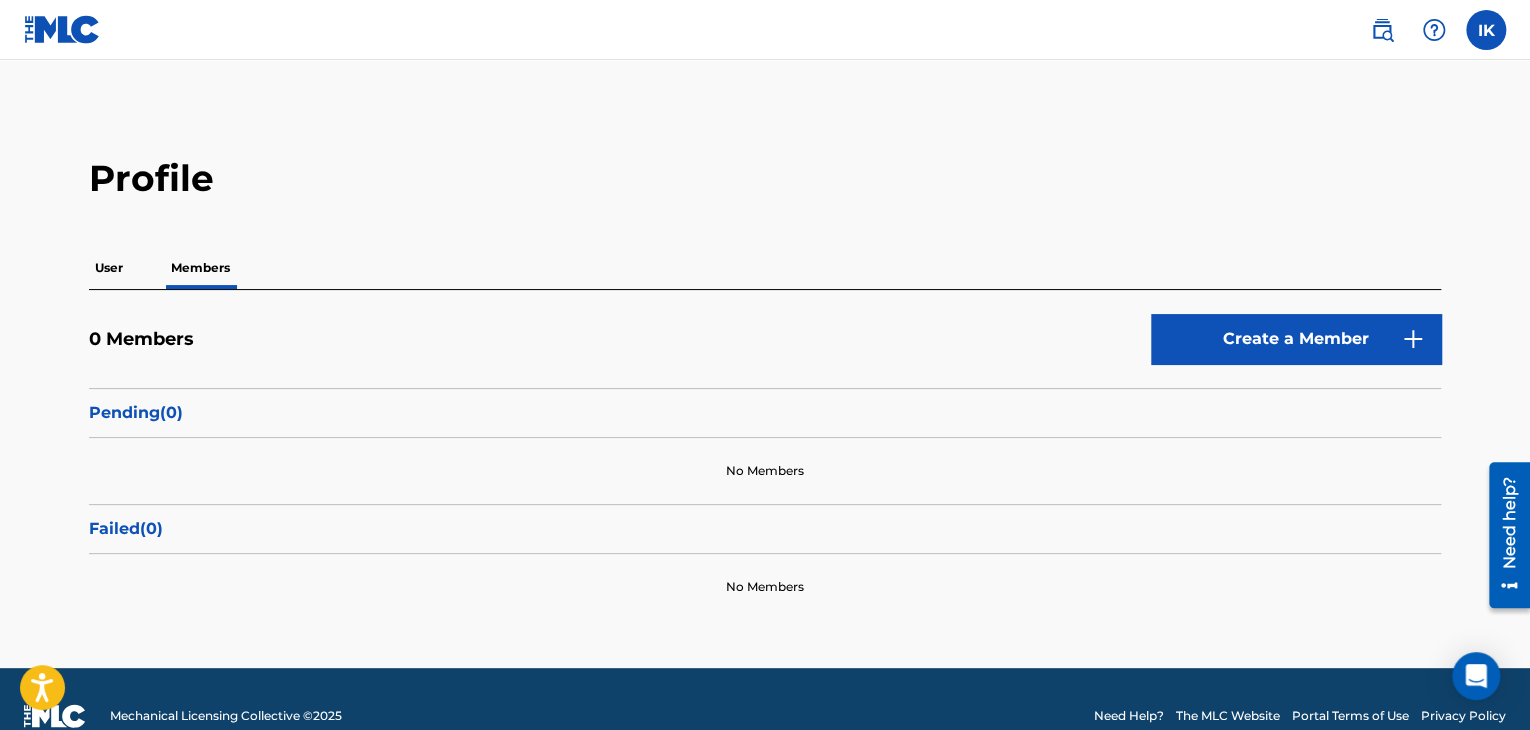 click on "User" at bounding box center (109, 268) 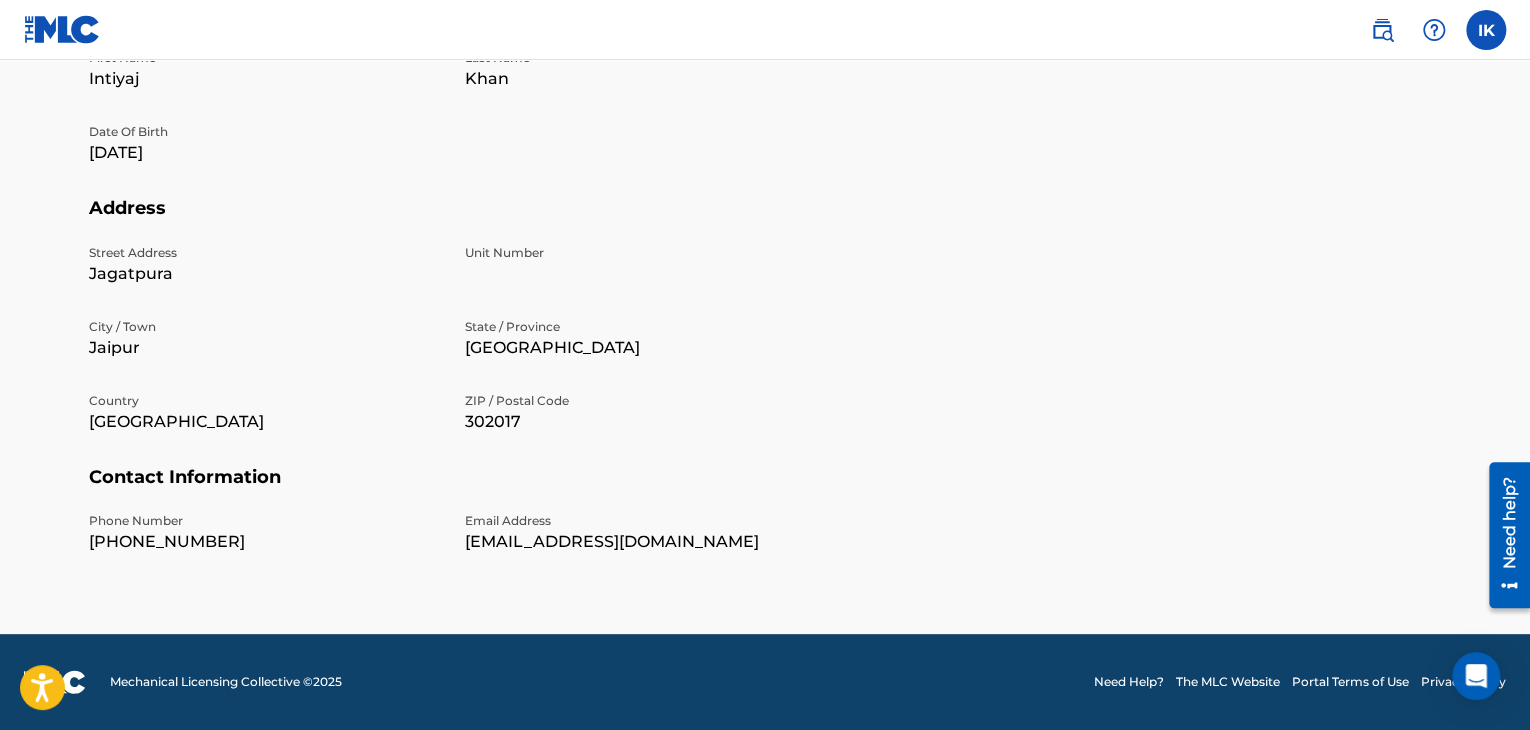 scroll, scrollTop: 0, scrollLeft: 0, axis: both 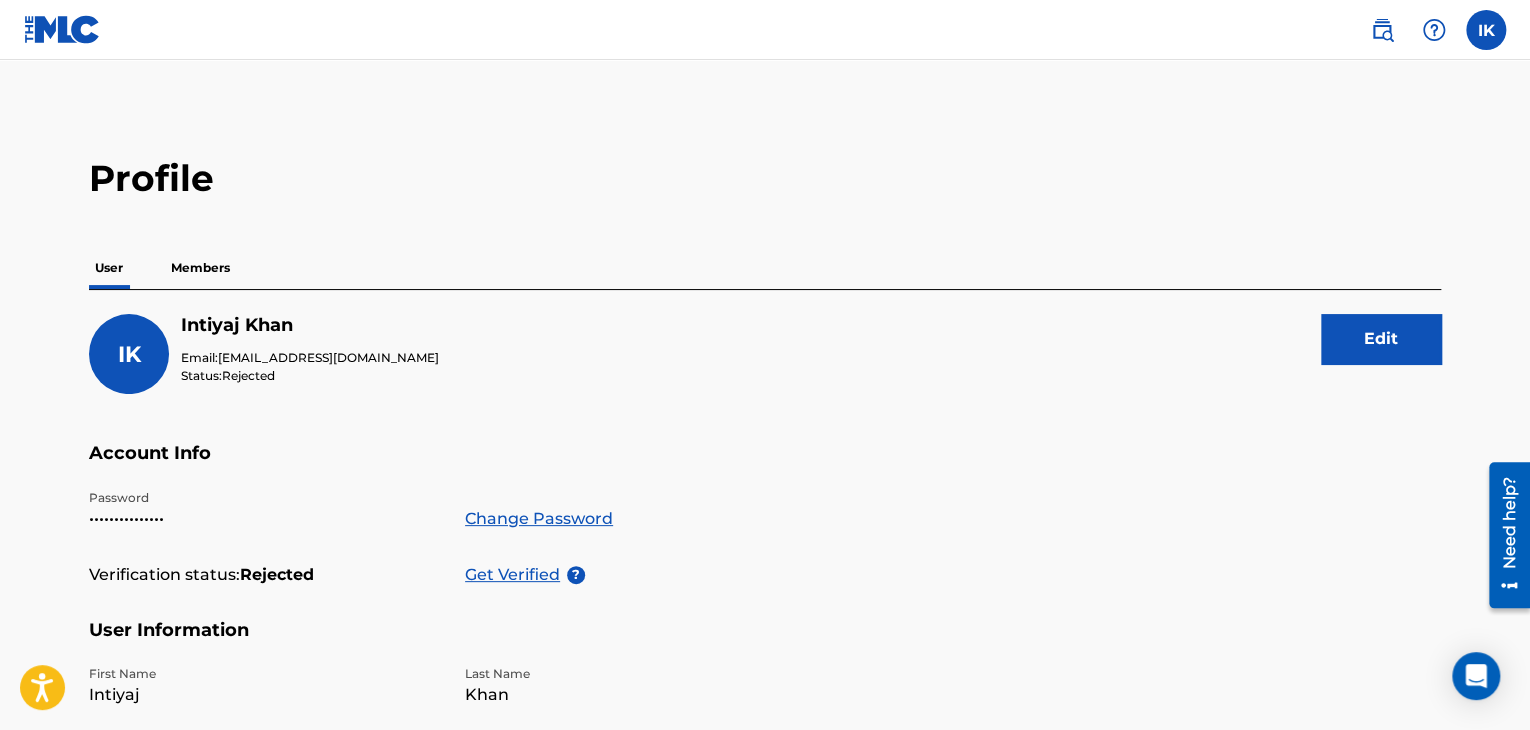 click at bounding box center [1382, 30] 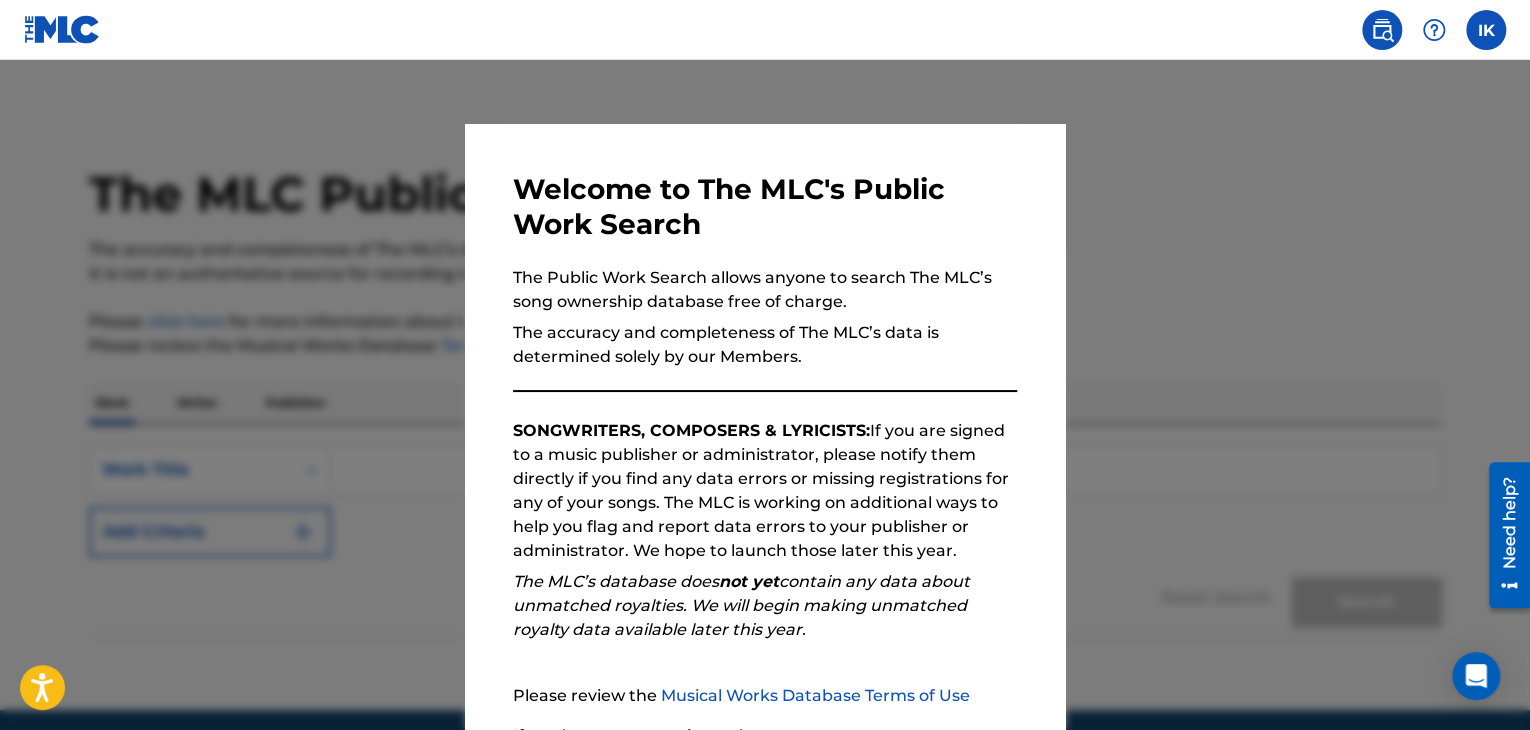 scroll, scrollTop: 185, scrollLeft: 0, axis: vertical 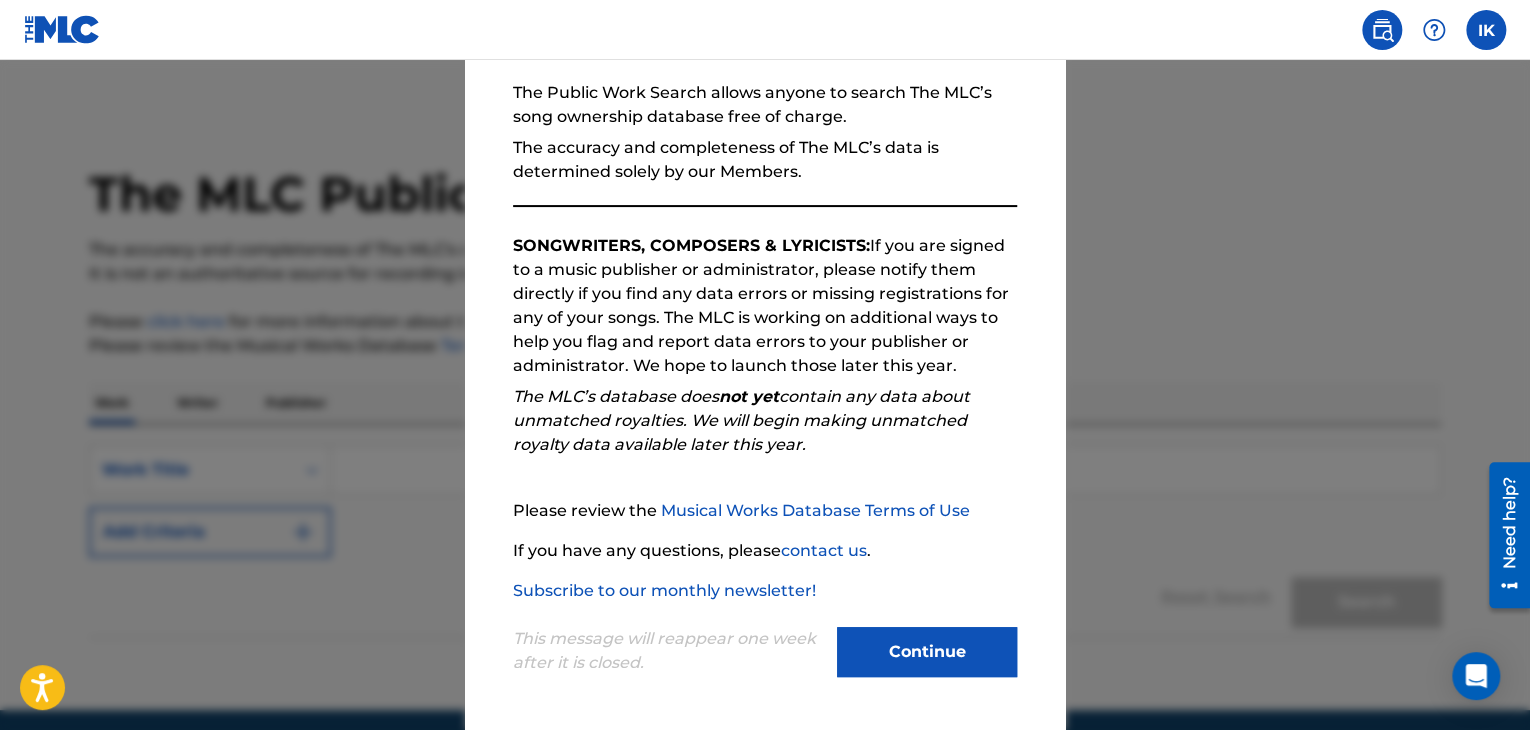 click at bounding box center (765, 425) 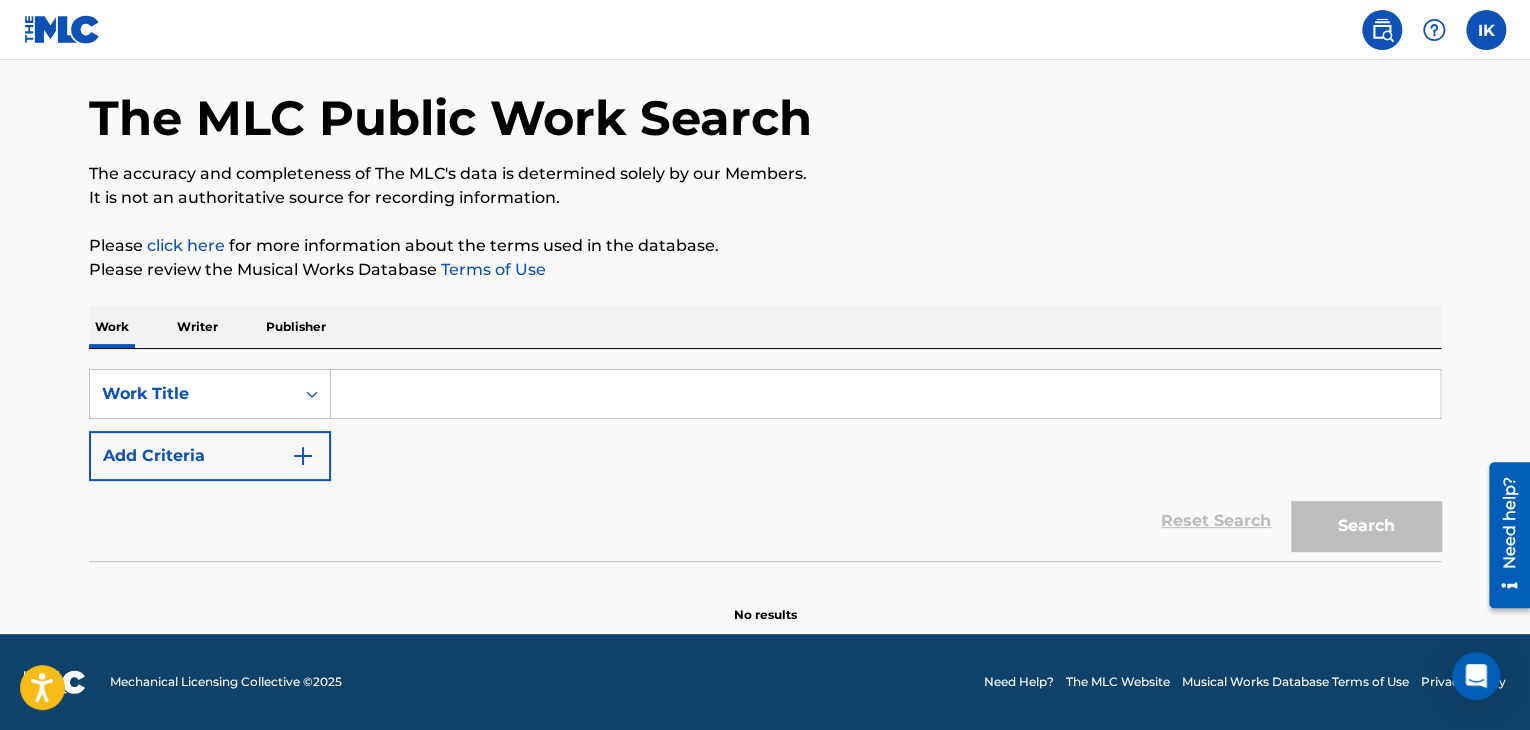 scroll, scrollTop: 0, scrollLeft: 0, axis: both 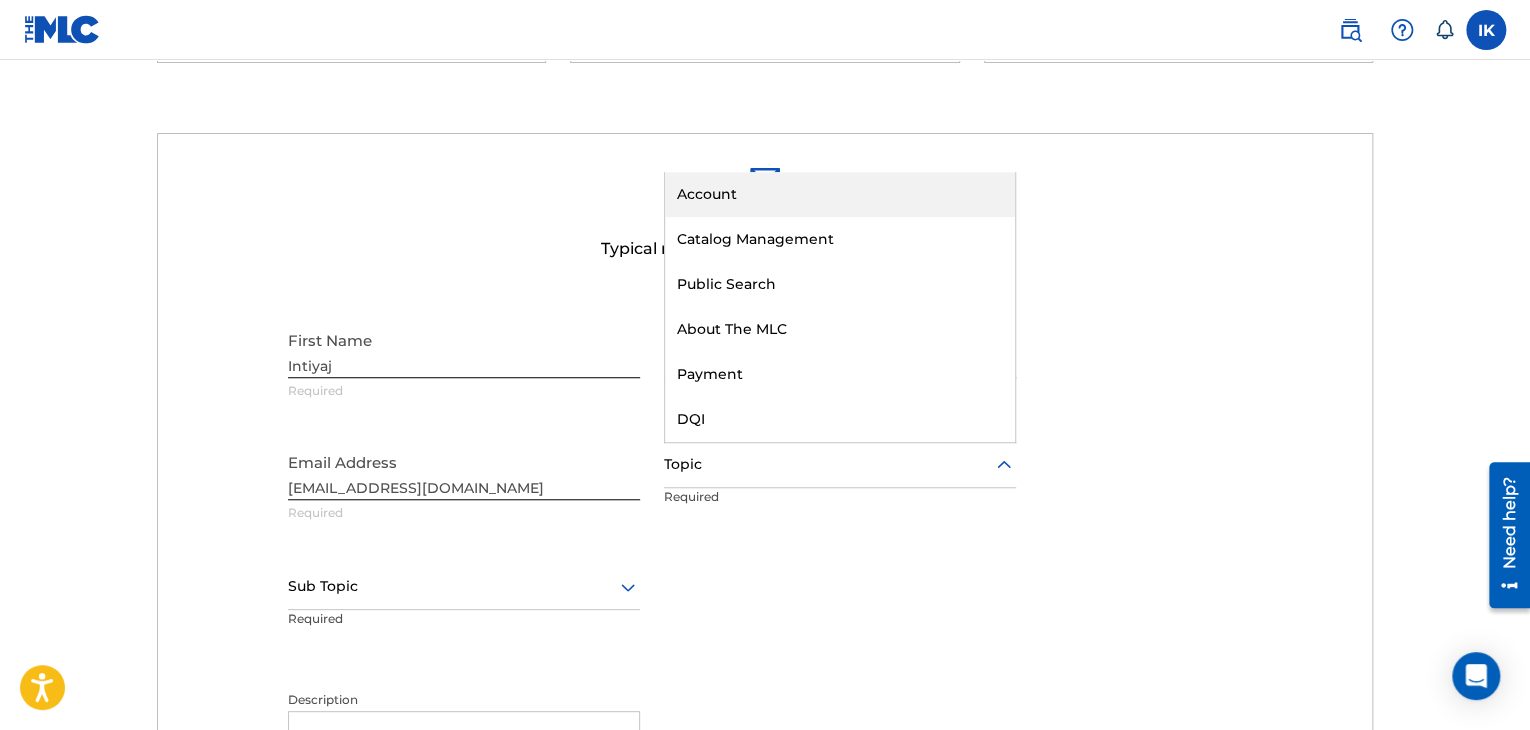 click at bounding box center [840, 464] 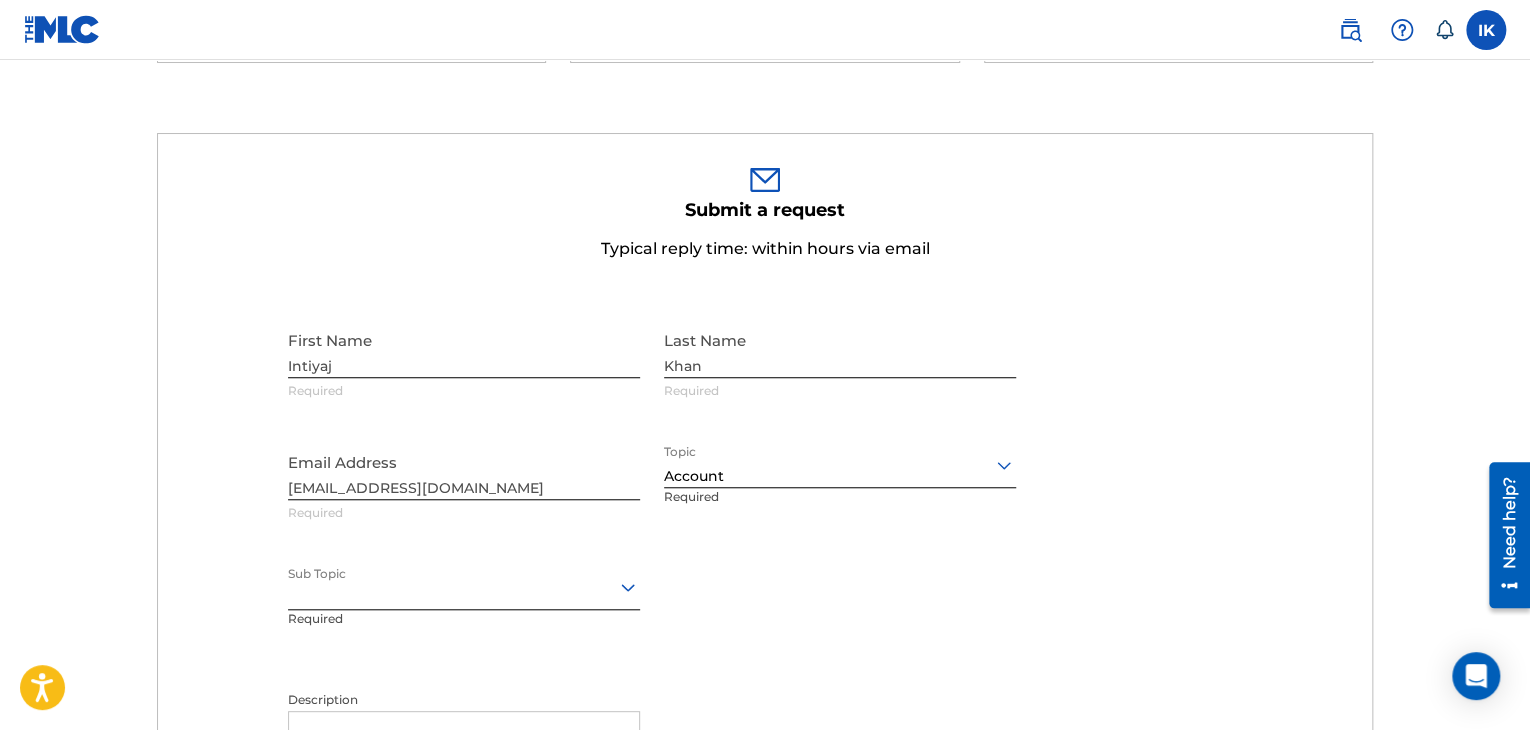 scroll, scrollTop: 692, scrollLeft: 0, axis: vertical 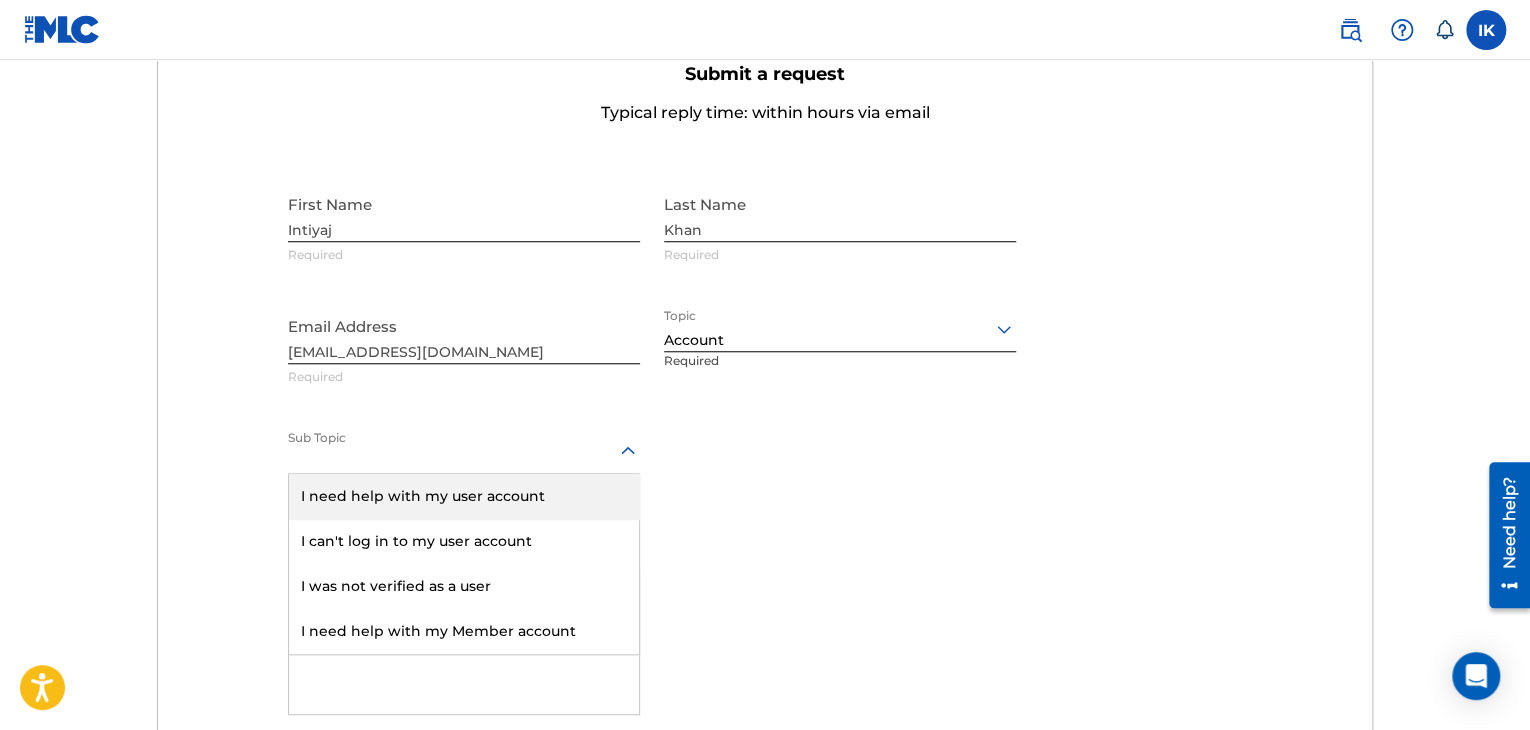 click at bounding box center [464, 450] 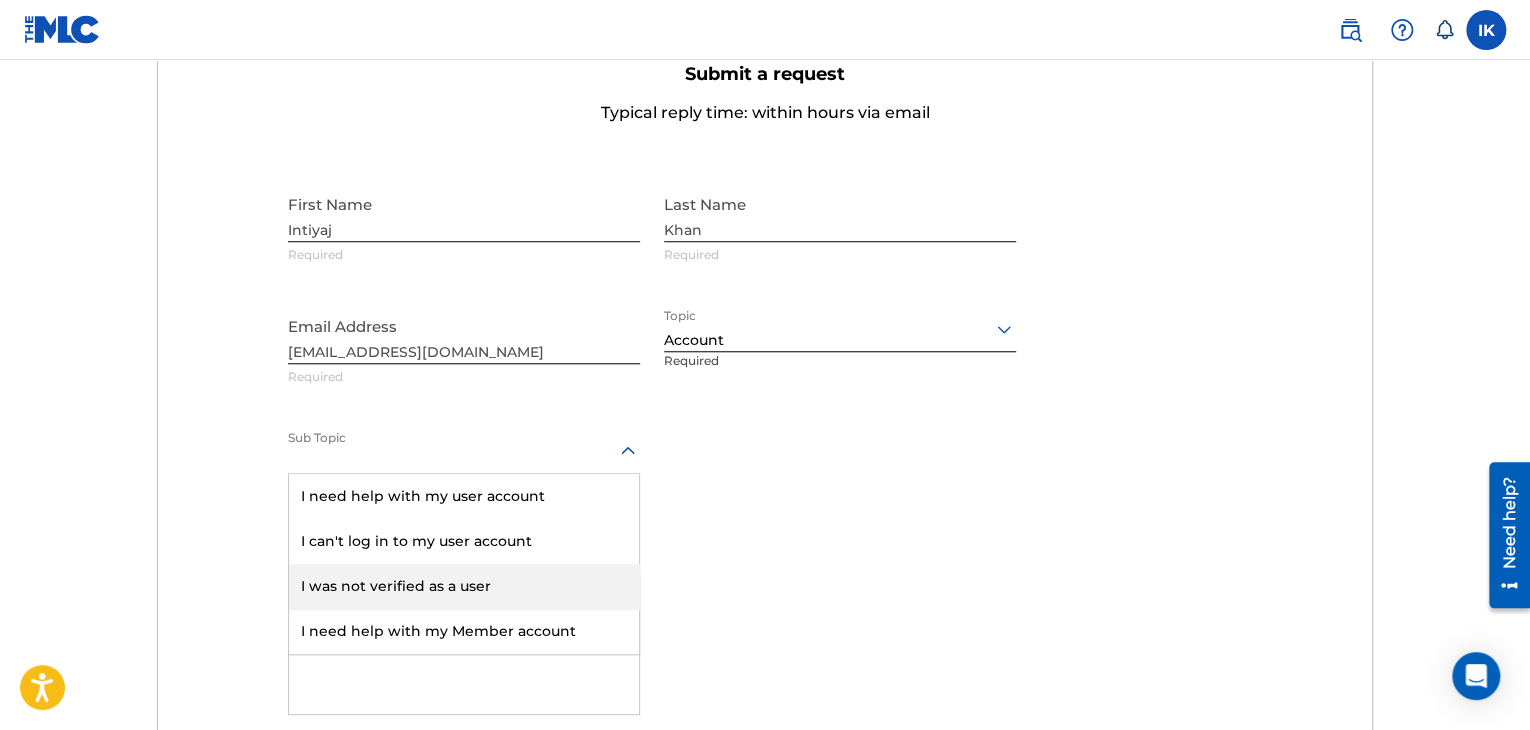 click on "I was not verified as a user" at bounding box center [464, 586] 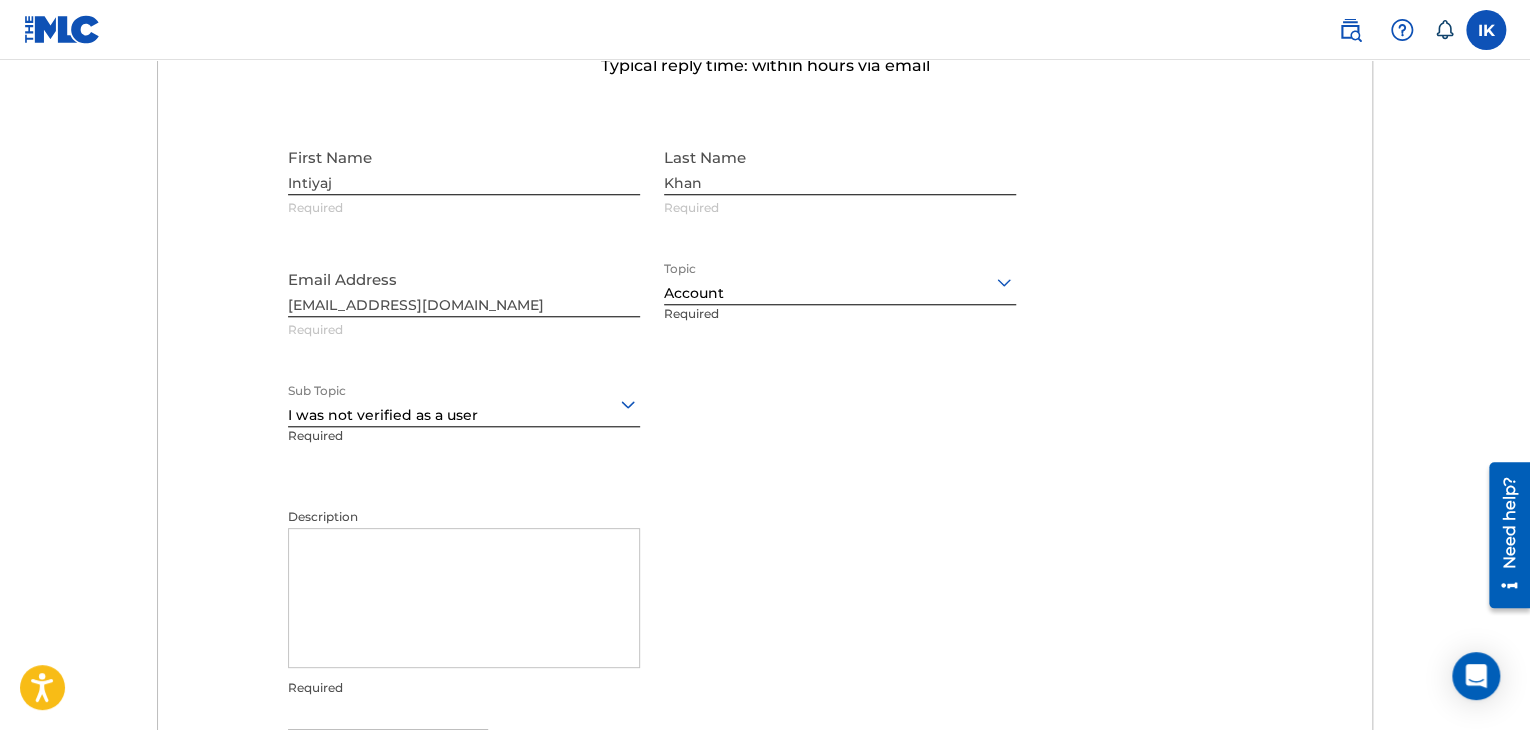 scroll, scrollTop: 742, scrollLeft: 0, axis: vertical 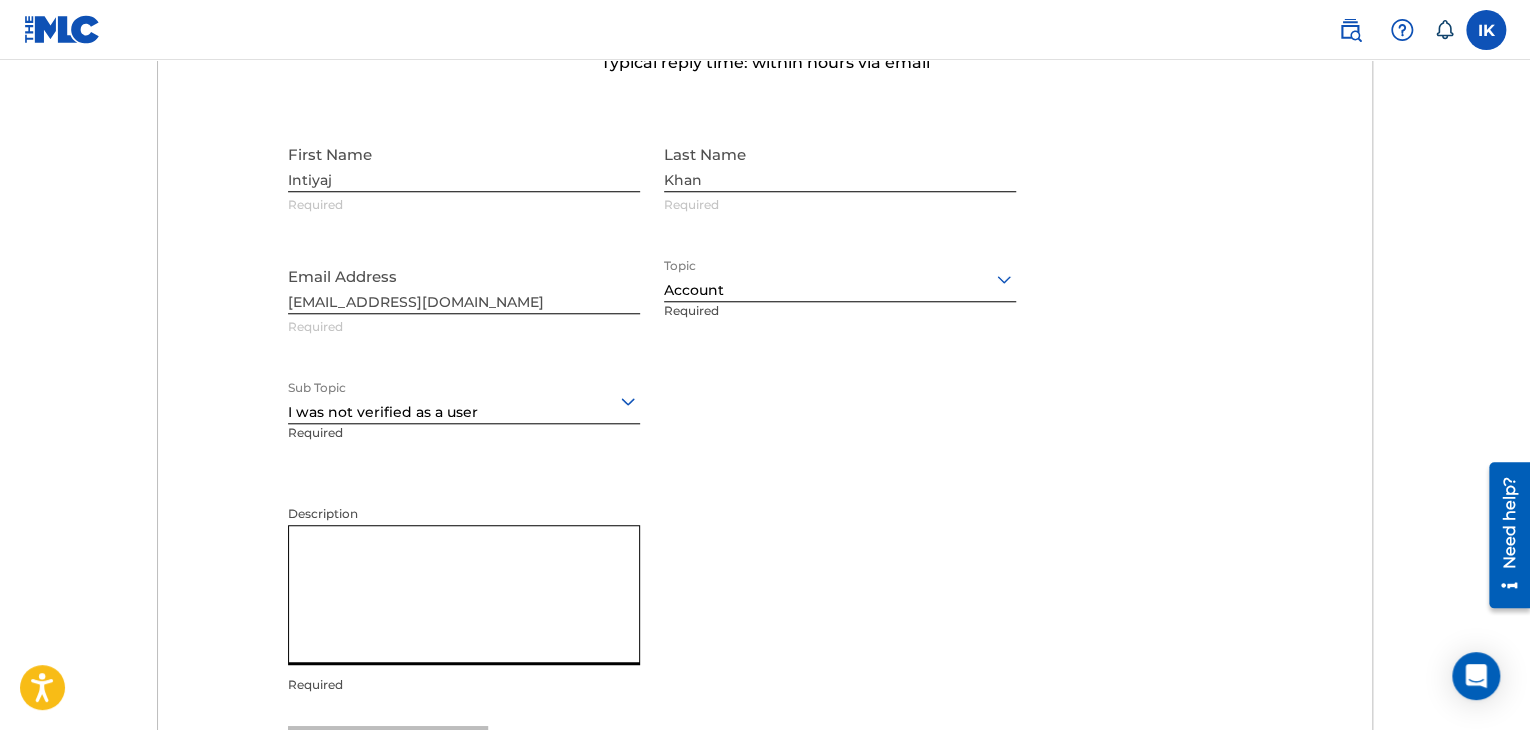 click on "Description" at bounding box center [464, 595] 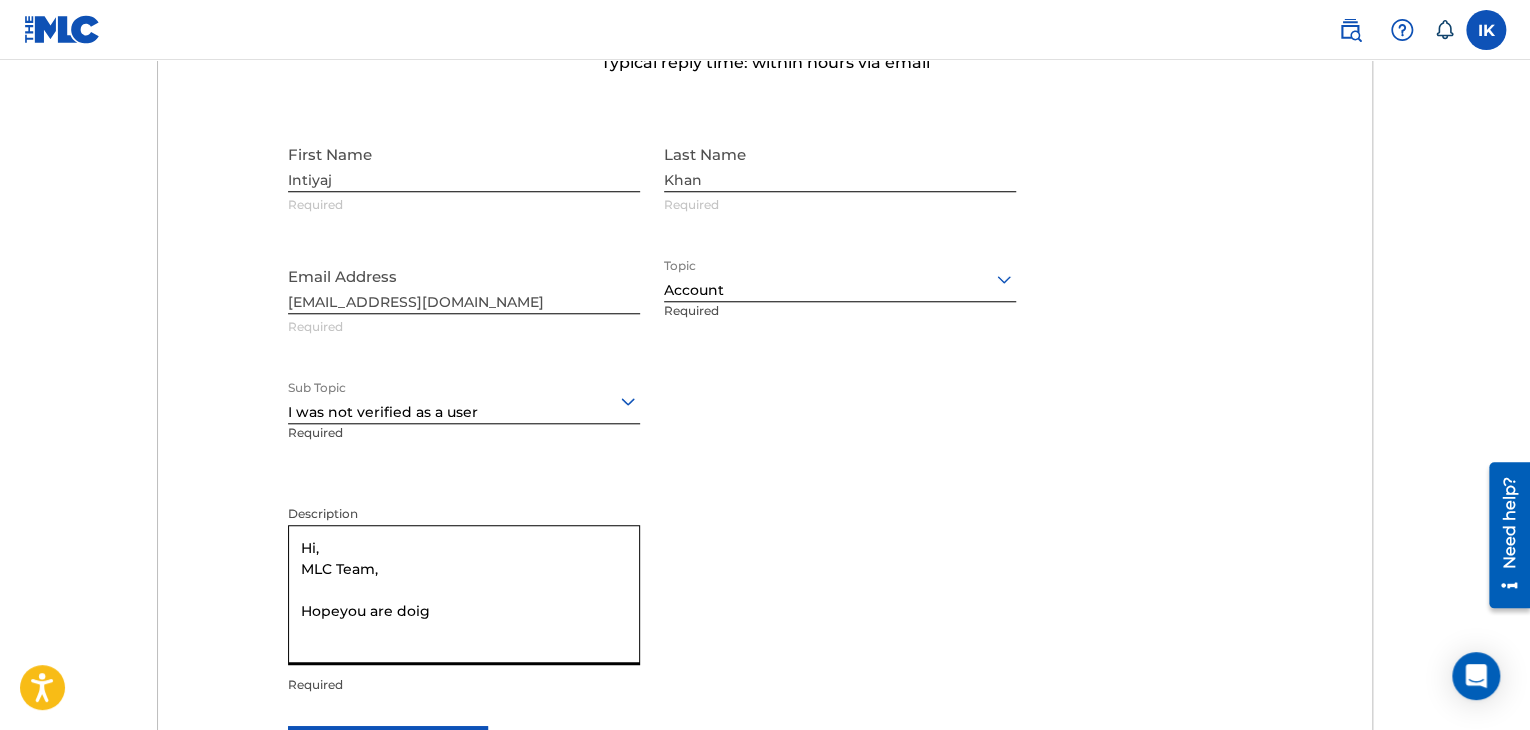 click on "Hi,
MLC Team,
Hopeyou are doig" at bounding box center [464, 595] 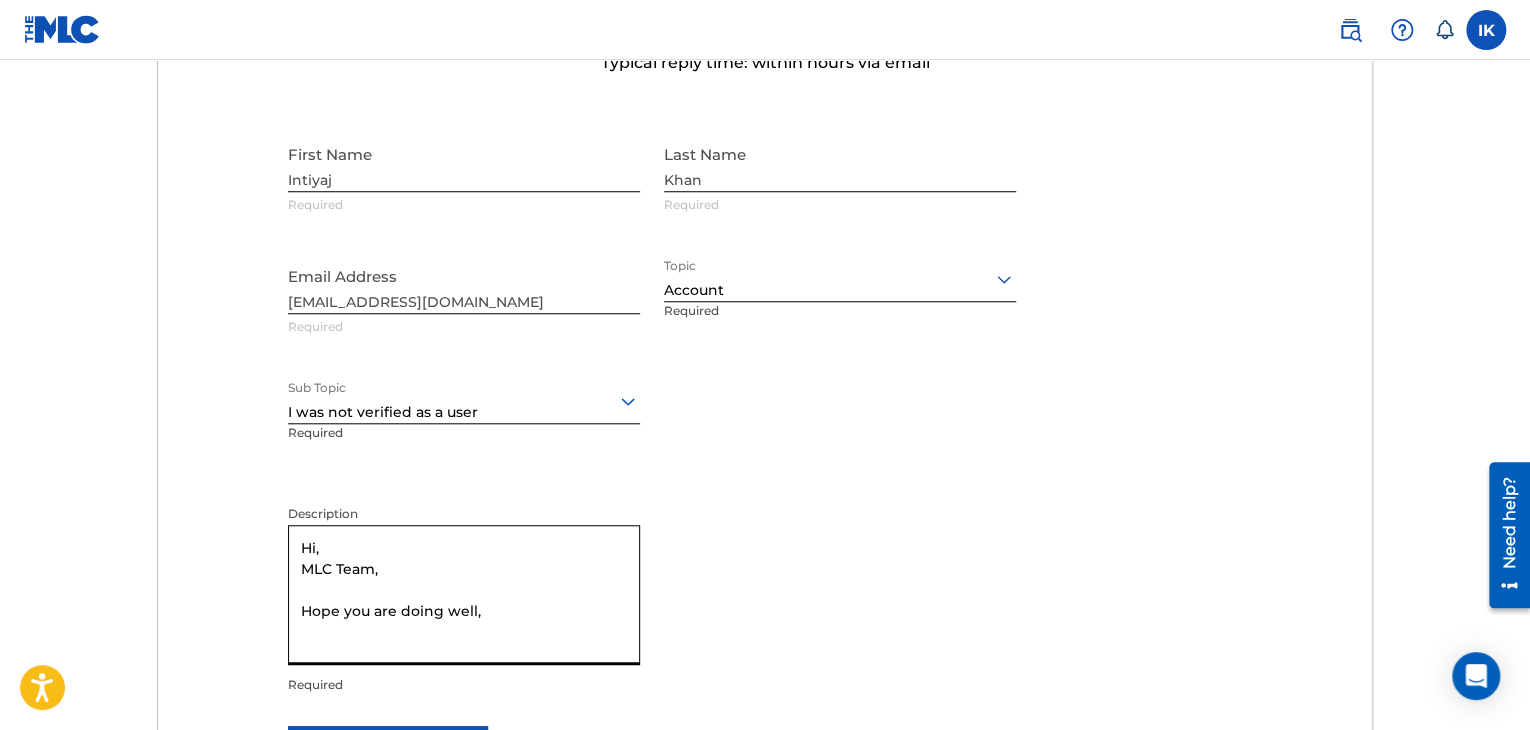 scroll, scrollTop: 4, scrollLeft: 0, axis: vertical 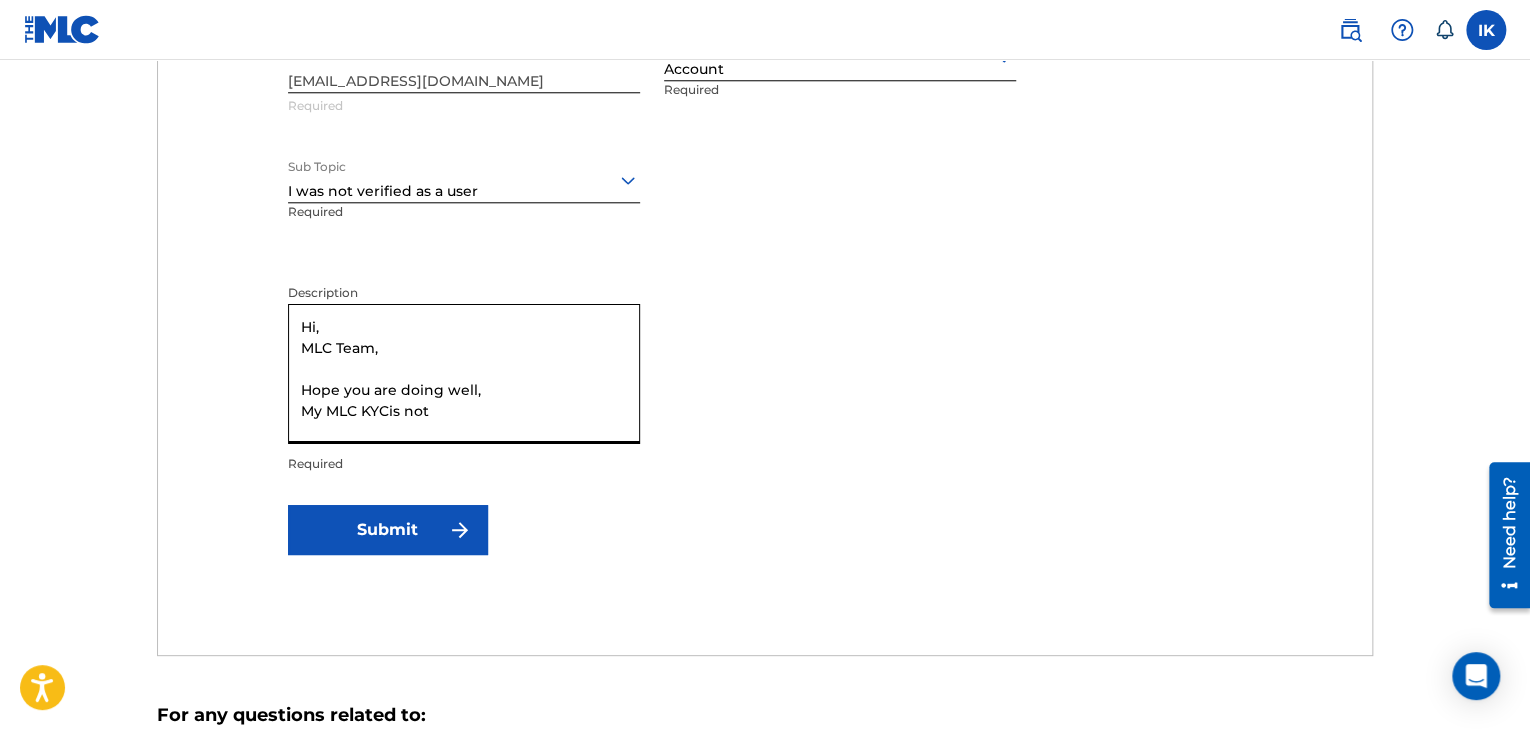 click on "Hi,
MLC Team,
Hope you are doing well,
My MLC KYCis not" at bounding box center (464, 374) 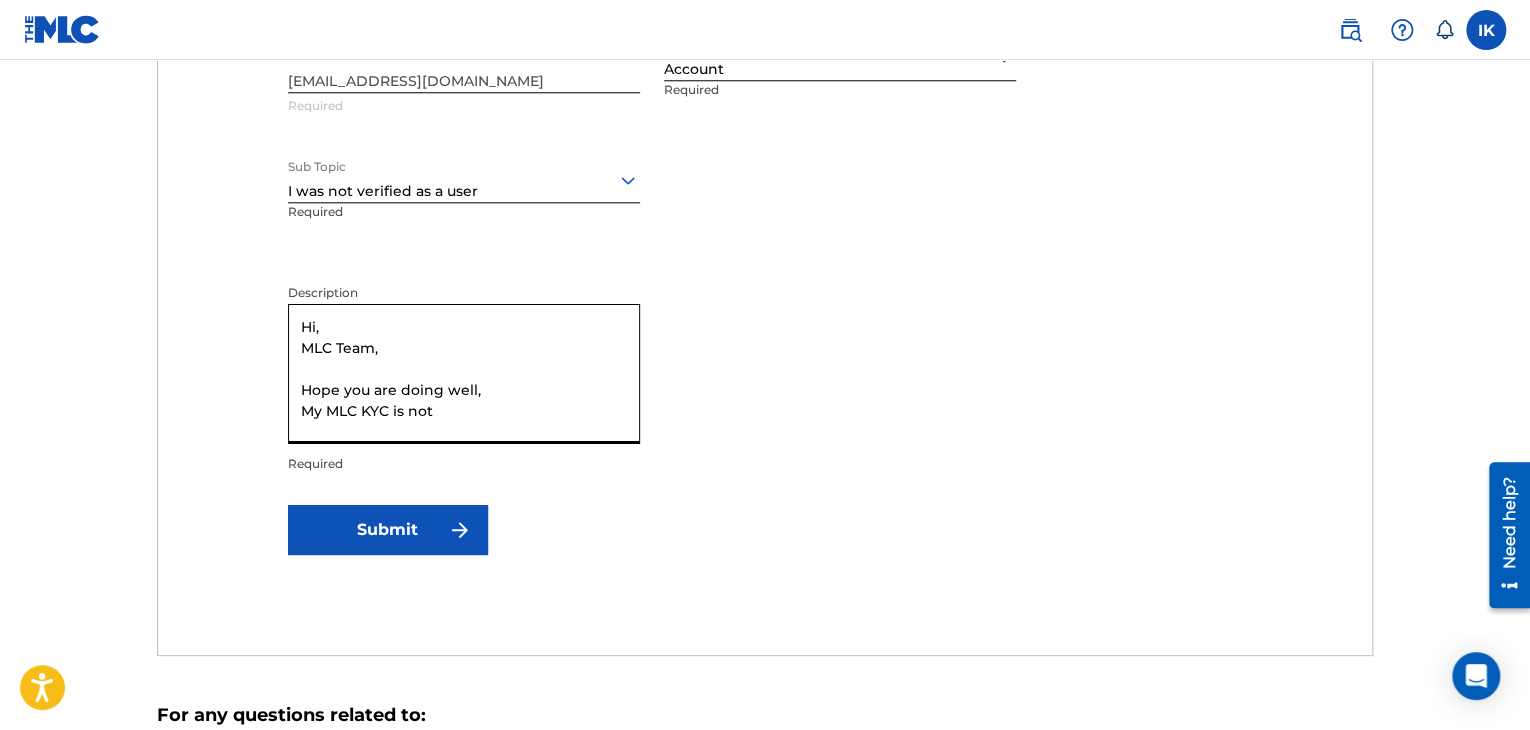 click on "Hi,
MLC Team,
Hope you are doing well,
My MLC KYC is not" at bounding box center (464, 374) 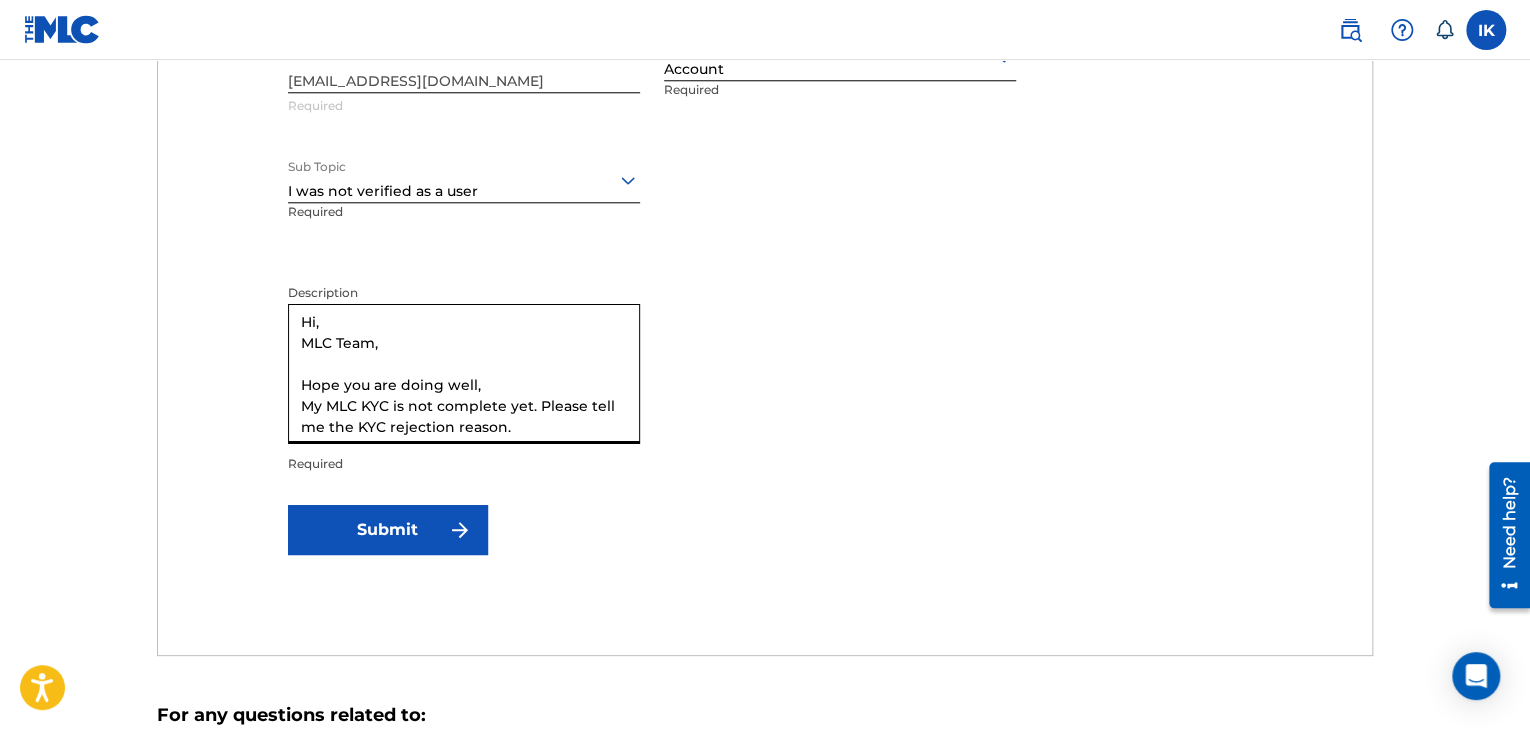 scroll, scrollTop: 40, scrollLeft: 0, axis: vertical 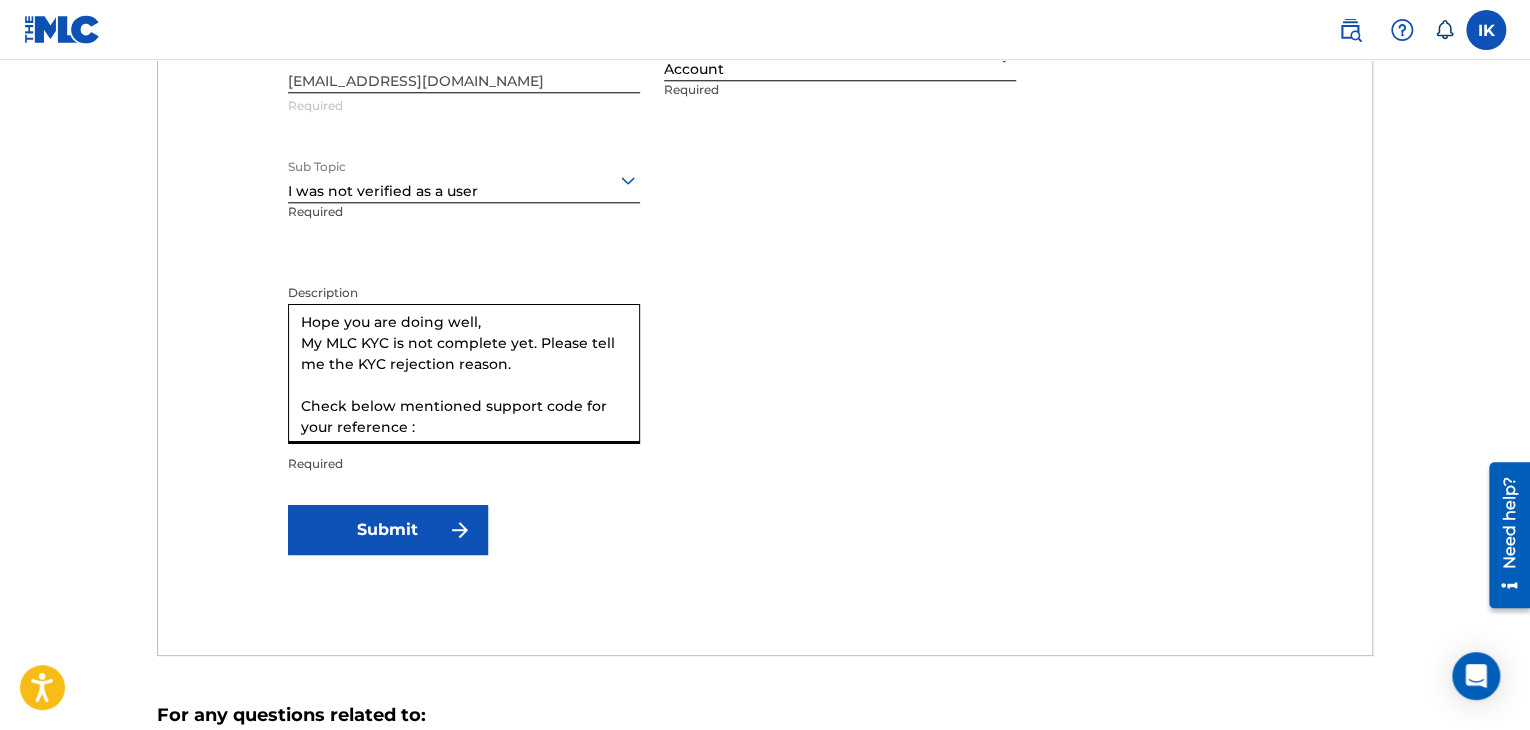 paste on "fed2741b-d1a3-4125-b044-0c7233d7f191" 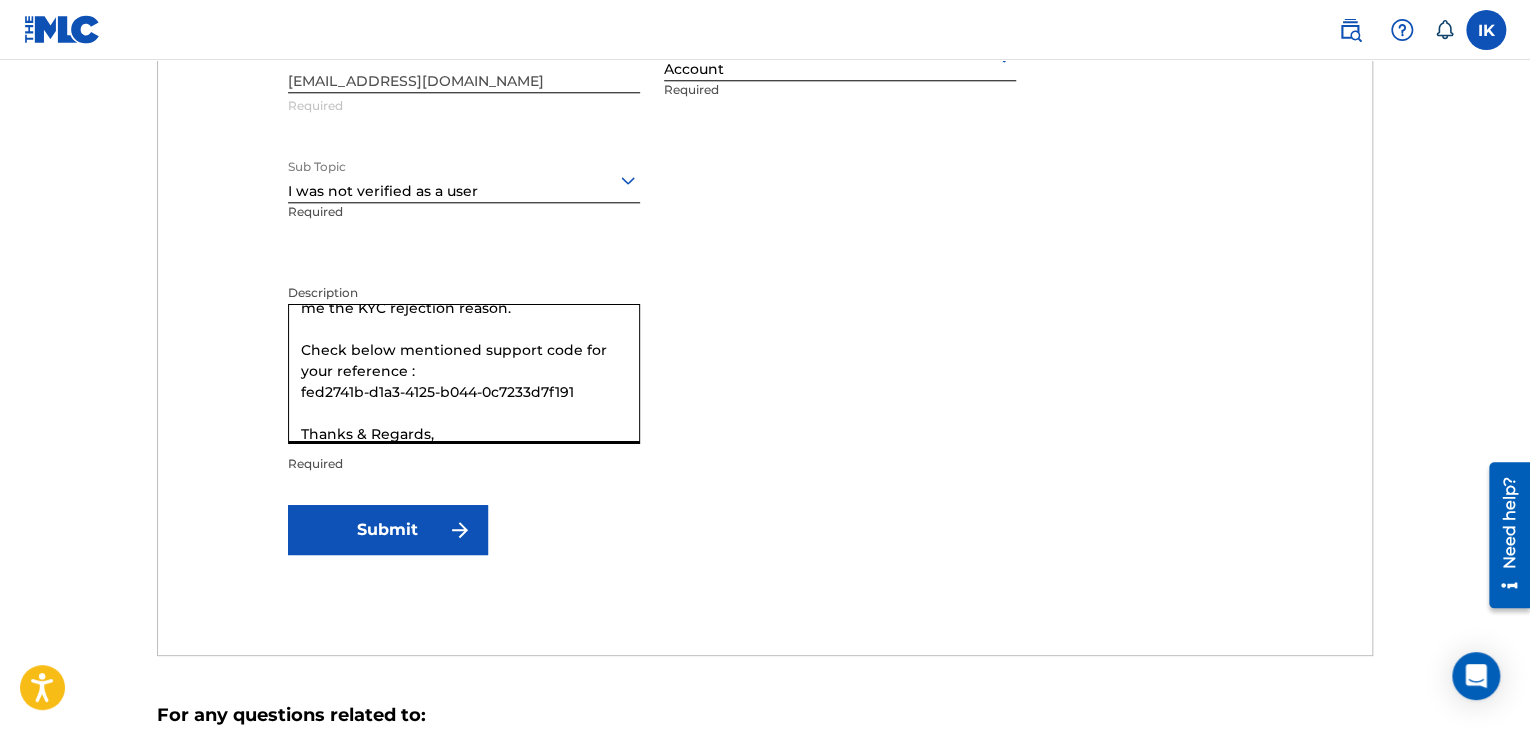 scroll, scrollTop: 145, scrollLeft: 0, axis: vertical 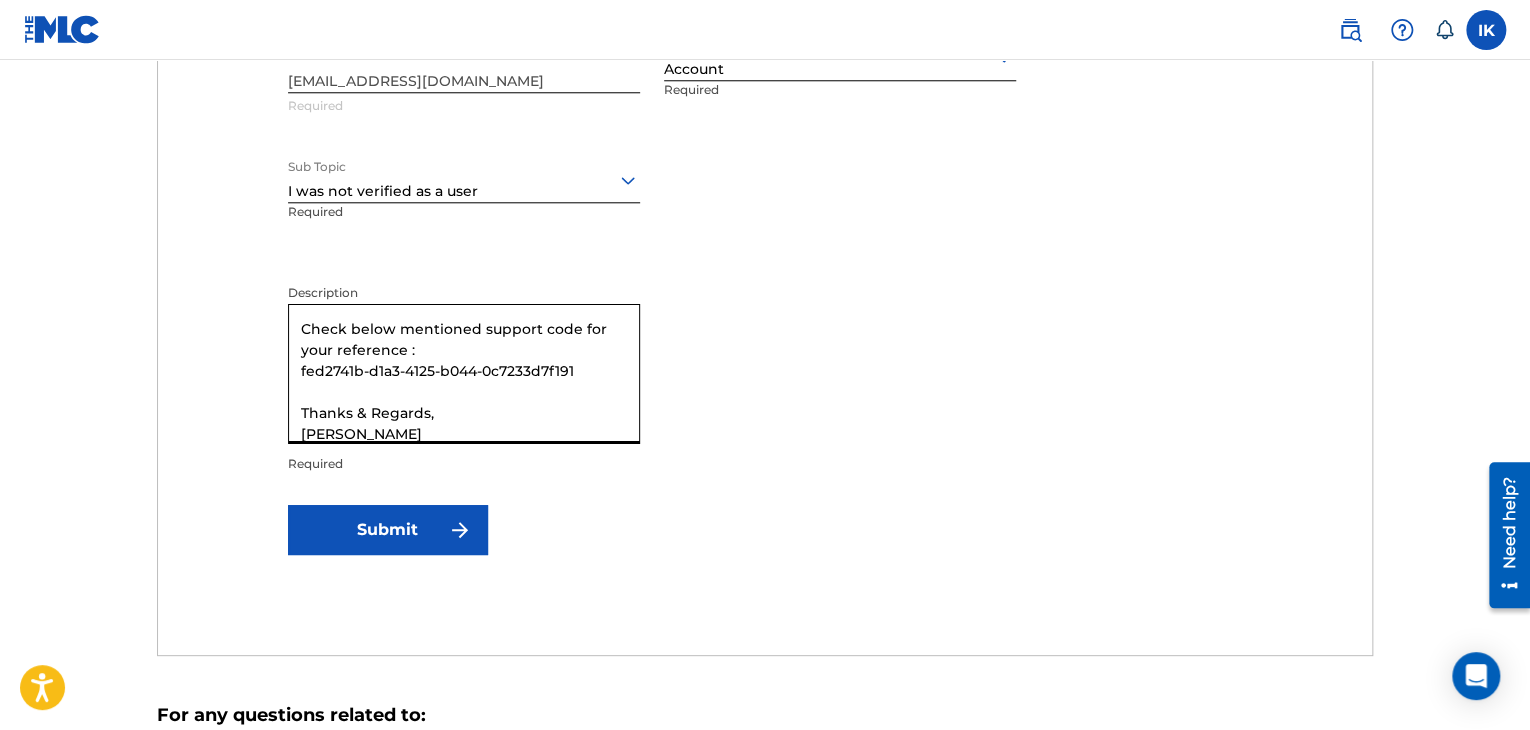 click on "Hi,
MLC Team,
Hope you are doing well,
My MLC KYC is not complete yet. Please tell me the KYC rejection reason.
Check below mentioned support code for your reference :
fed2741b-d1a3-4125-b044-0c7233d7f191
Thanks & Regards,
Intiyaj Khan" at bounding box center [464, 374] 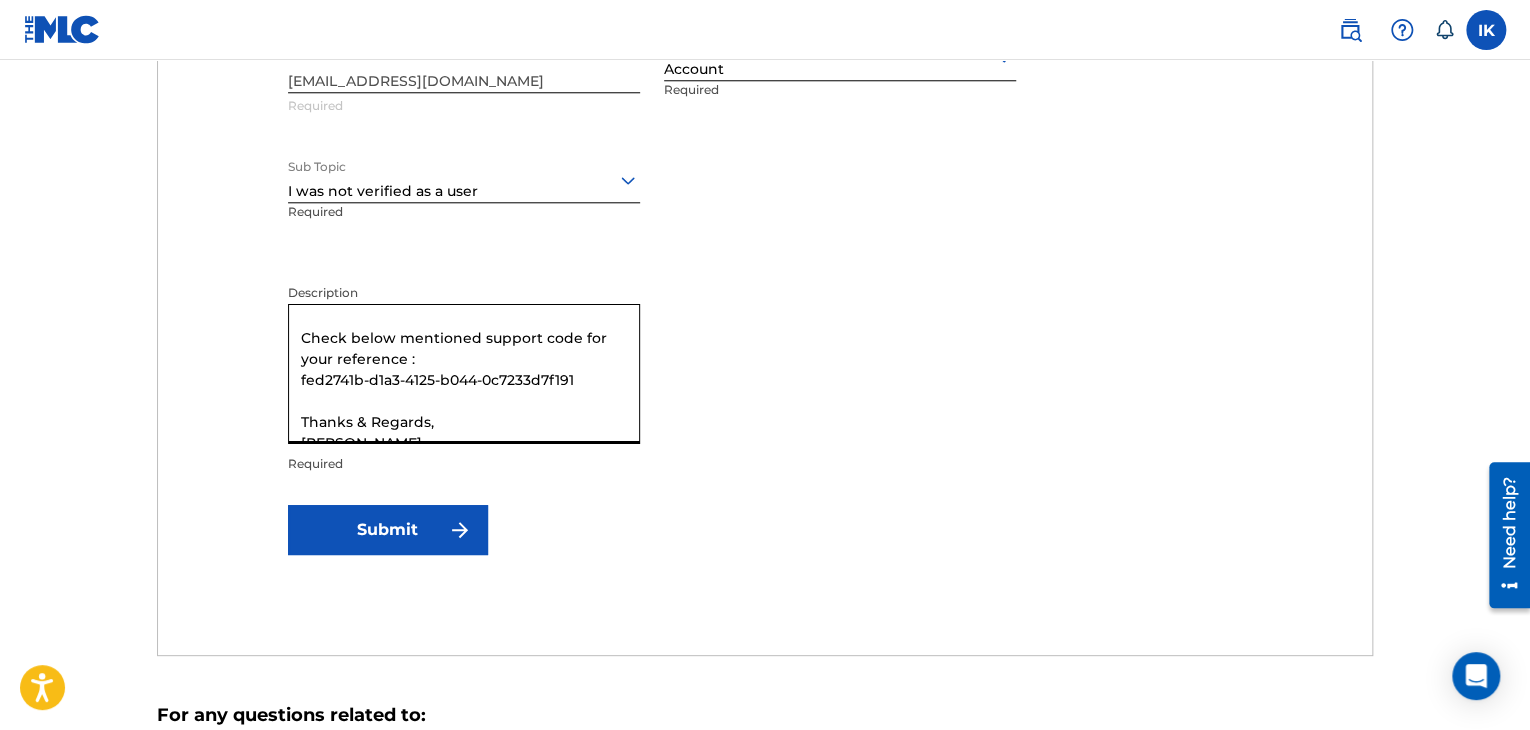 scroll, scrollTop: 151, scrollLeft: 0, axis: vertical 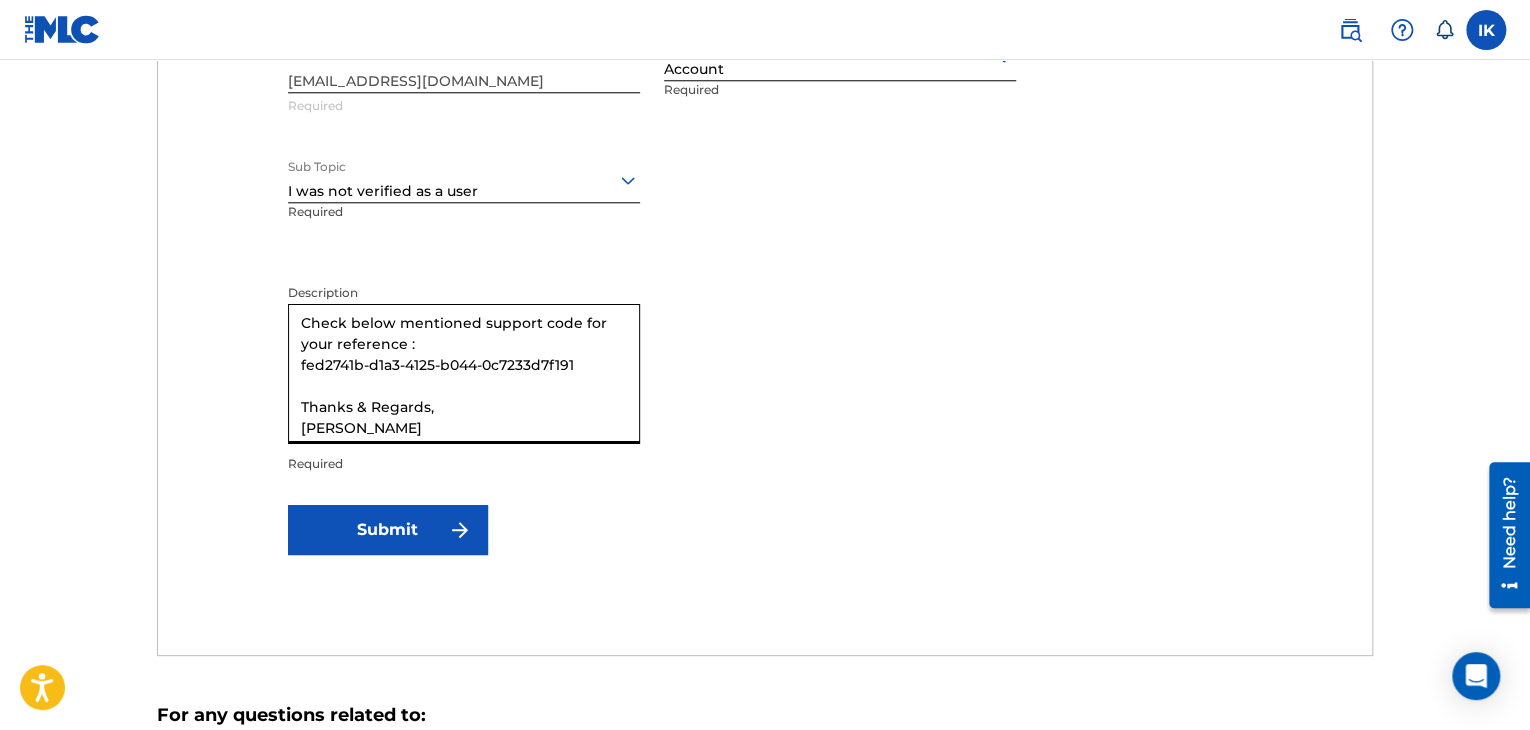 type on "Hi,
MLC Team,
Hope you are doing well,
My MLC KYC is not complete yet. Please tell me the KYC rejection reason.
Check below mentioned support code for your reference :
fed2741b-d1a3-4125-b044-0c7233d7f191
Thanks & Regards,
Intiyaj Khan" 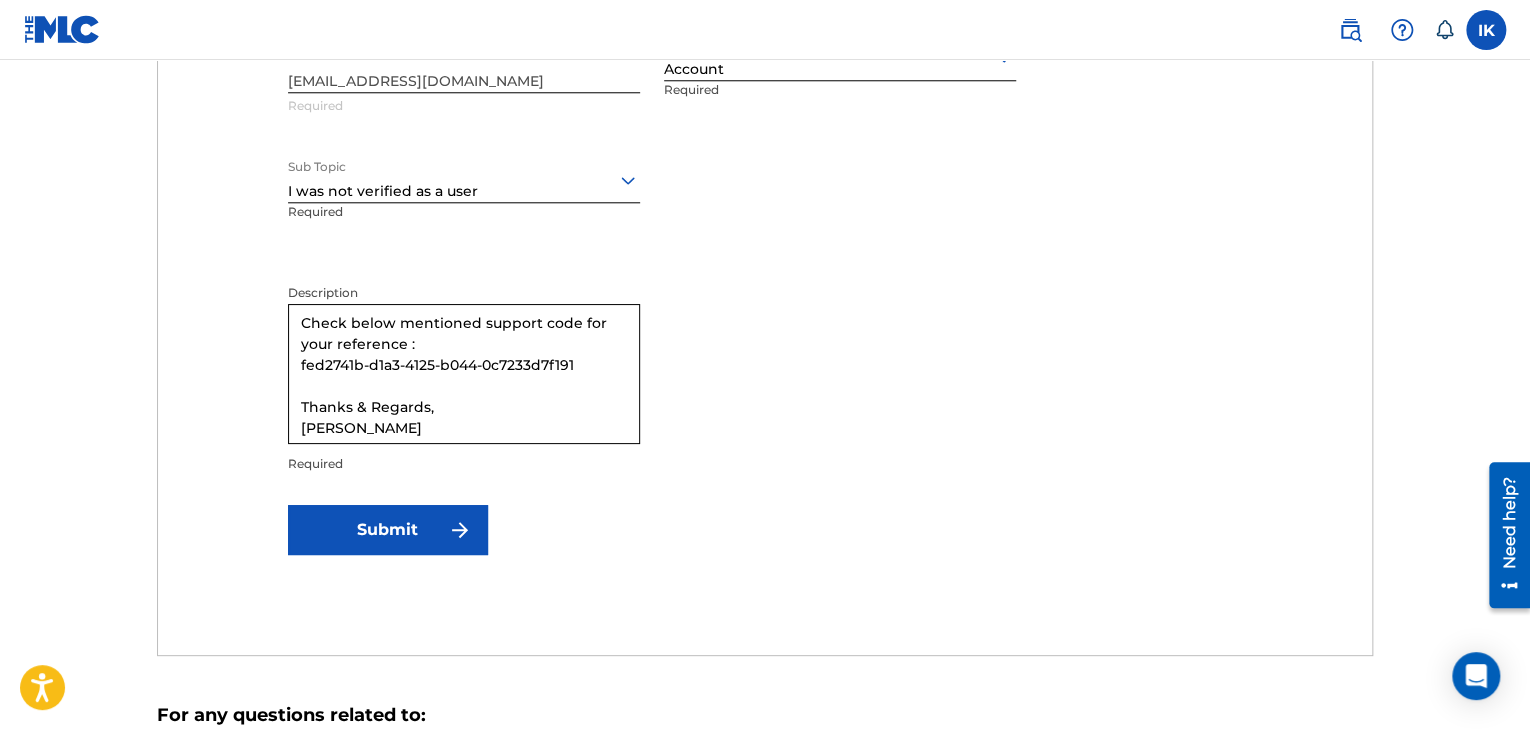 click on "Submit" at bounding box center (388, 530) 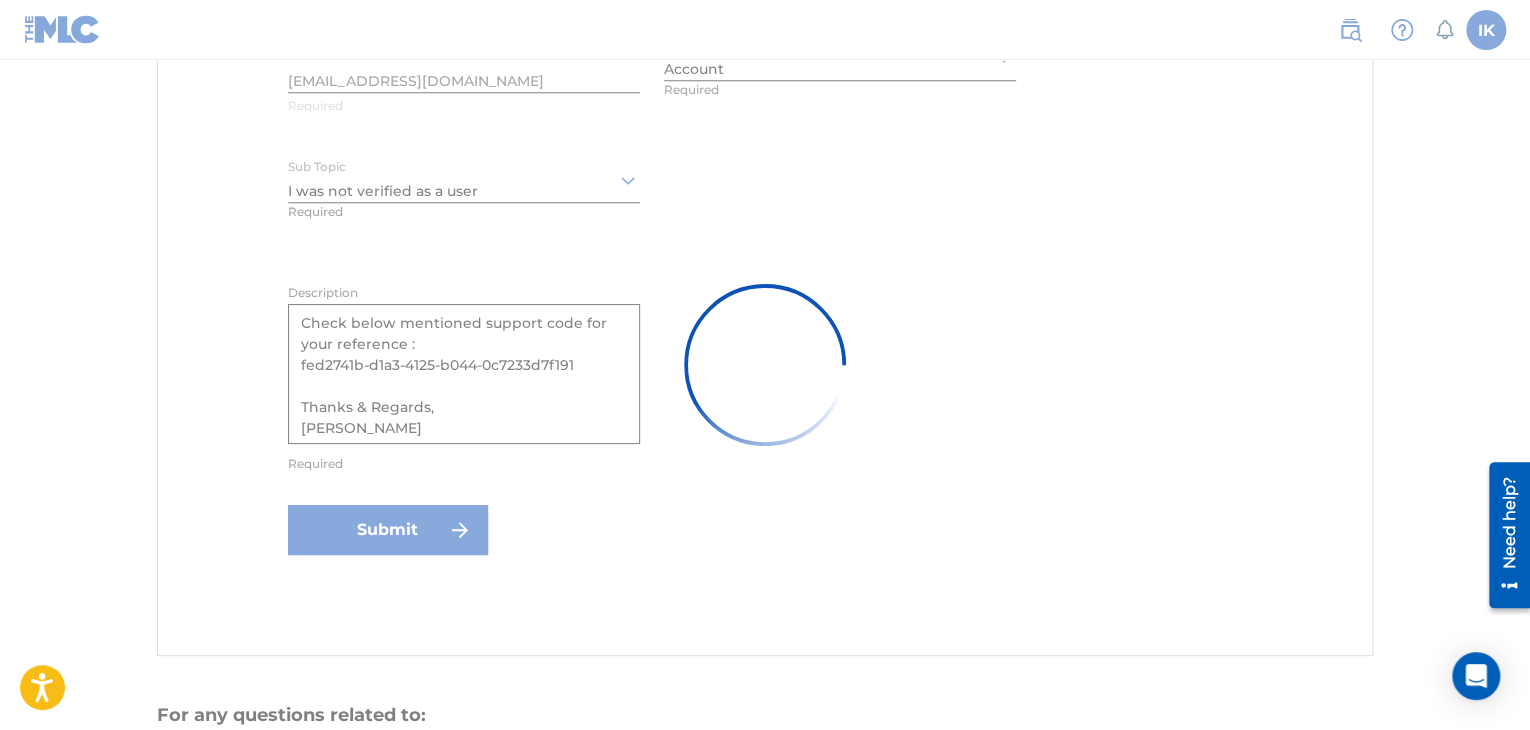 type 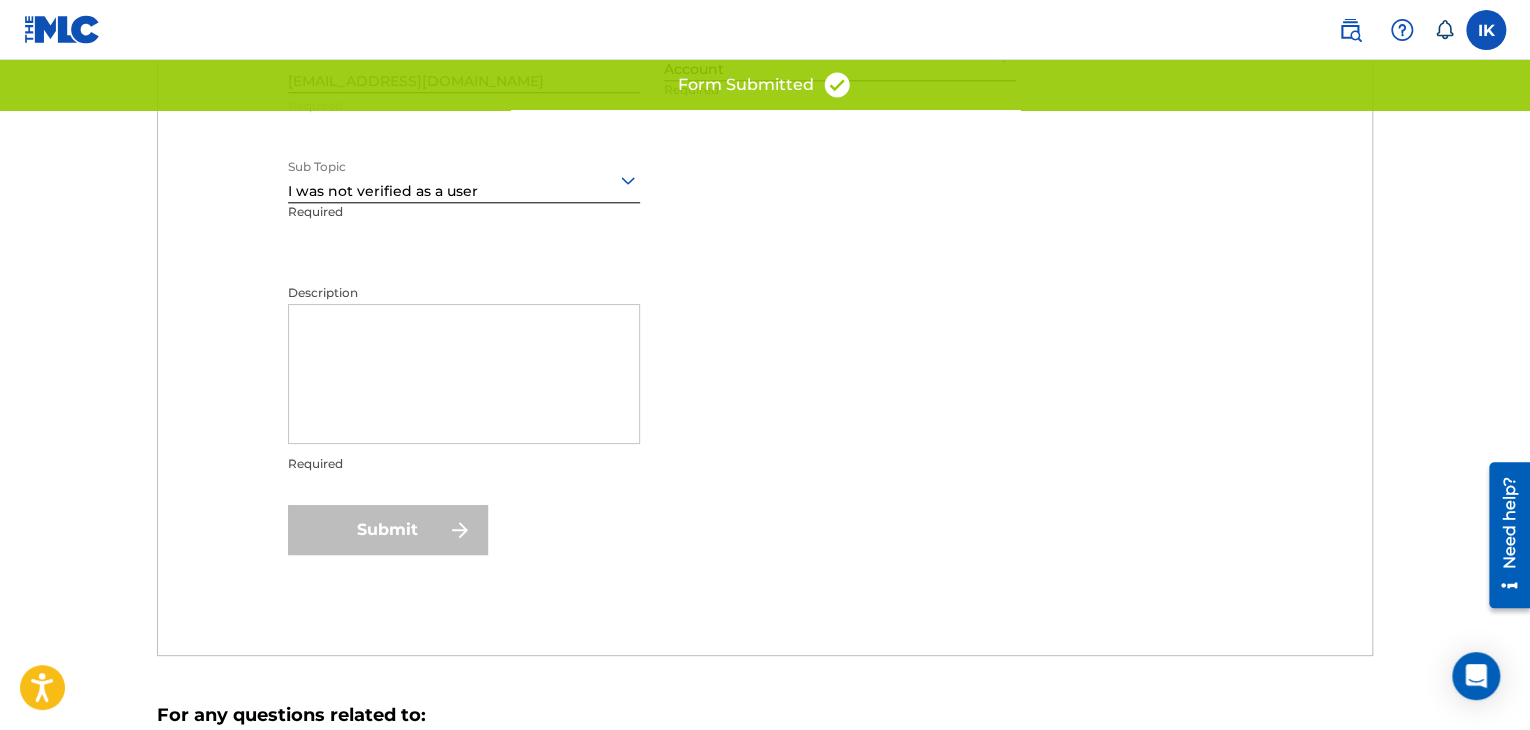scroll, scrollTop: 0, scrollLeft: 0, axis: both 